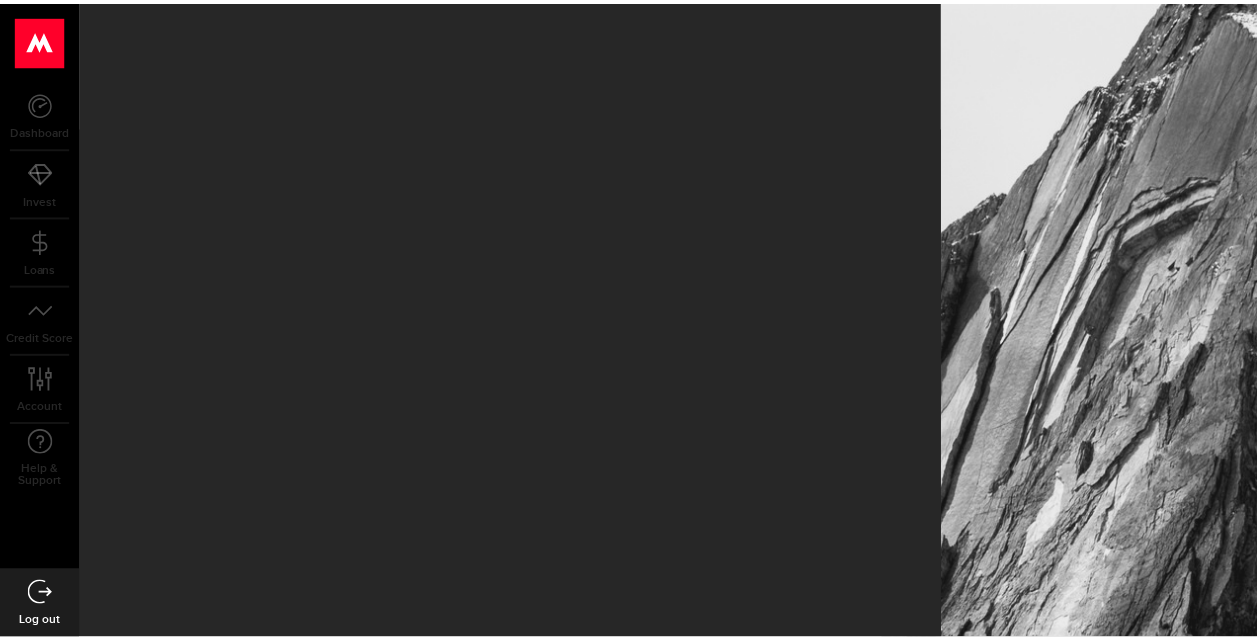 scroll, scrollTop: 0, scrollLeft: 0, axis: both 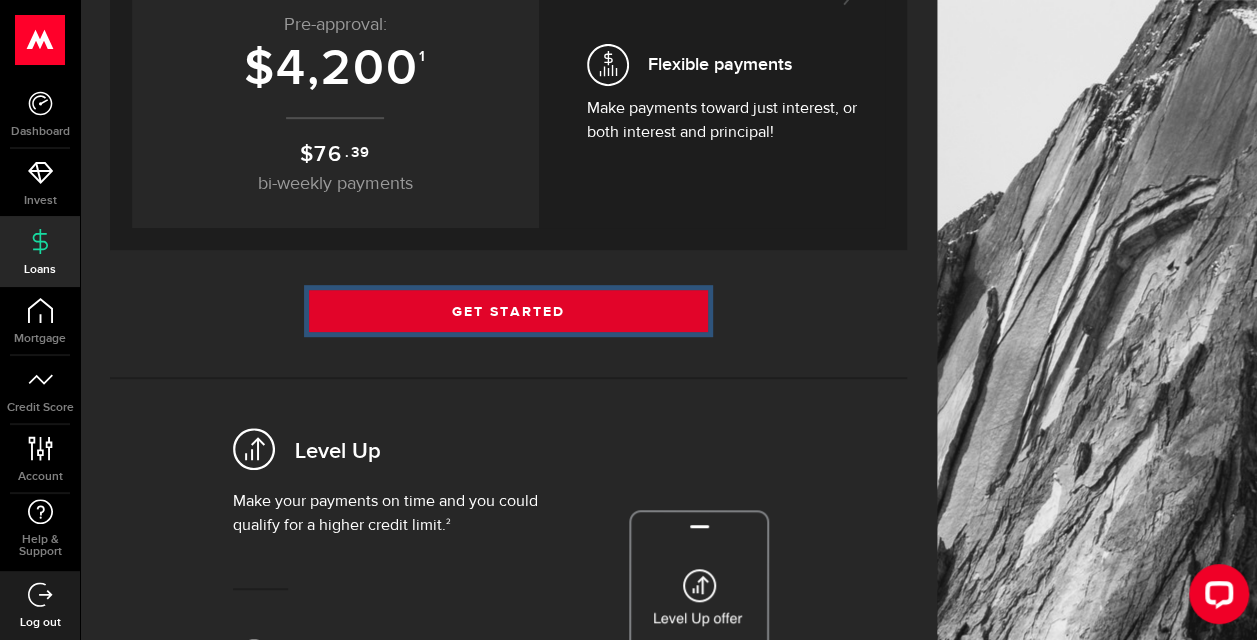 click on "Get Started" at bounding box center (508, 311) 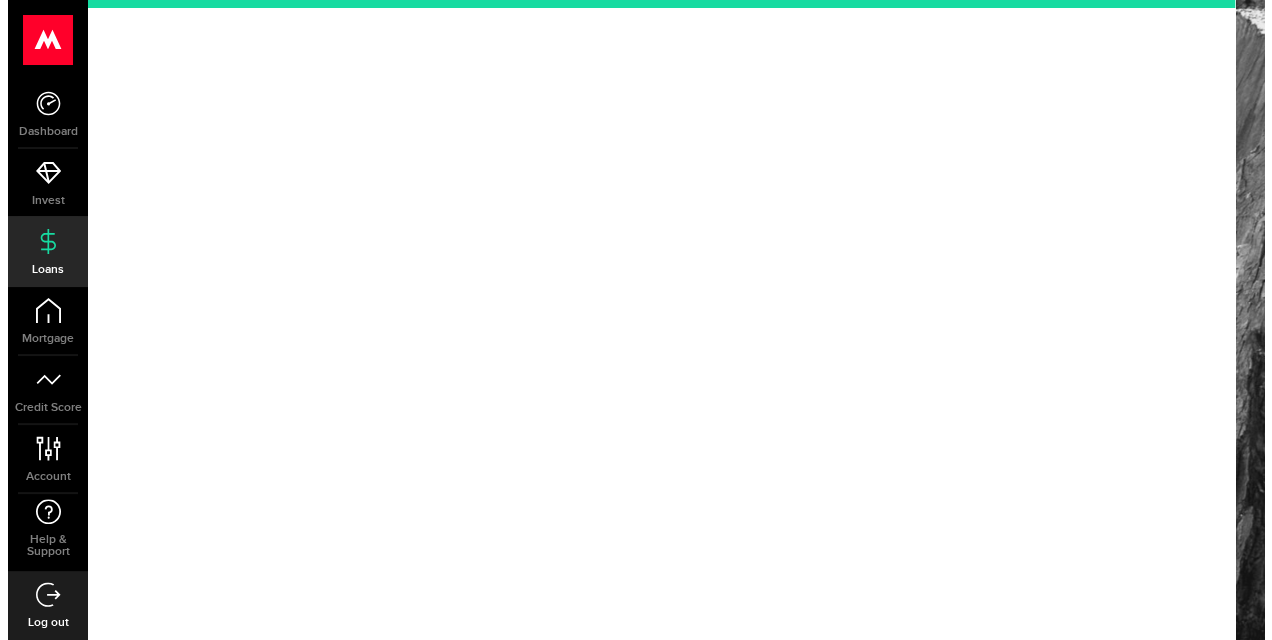 scroll, scrollTop: 0, scrollLeft: 0, axis: both 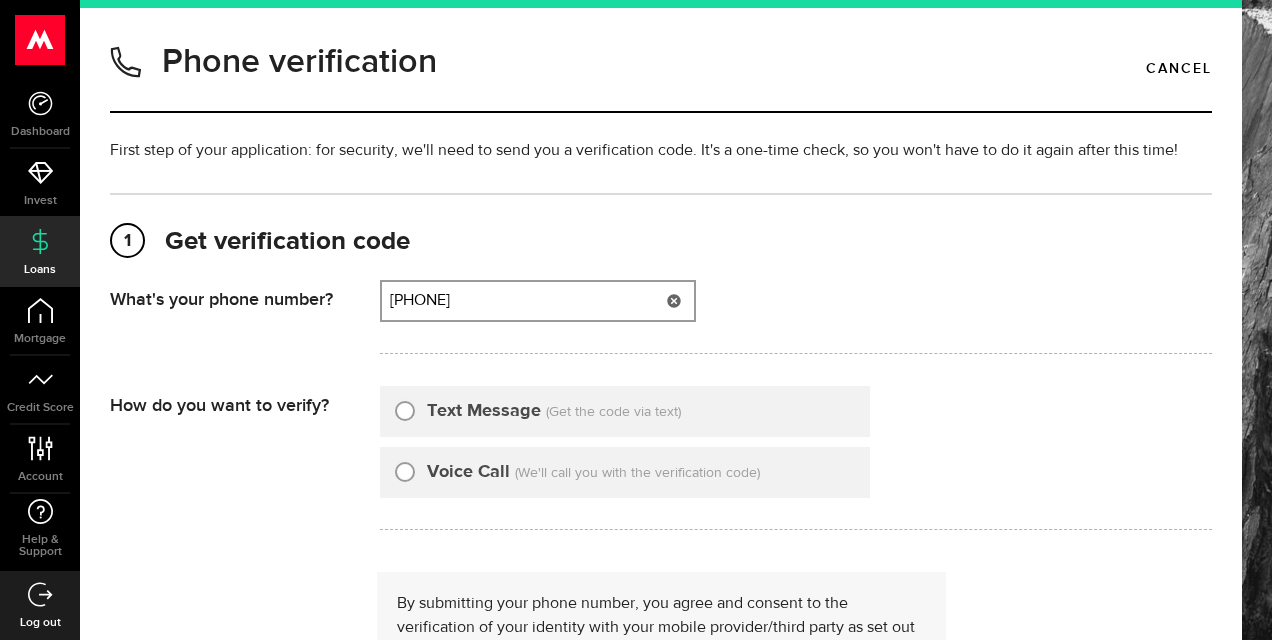 type on "6478779549" 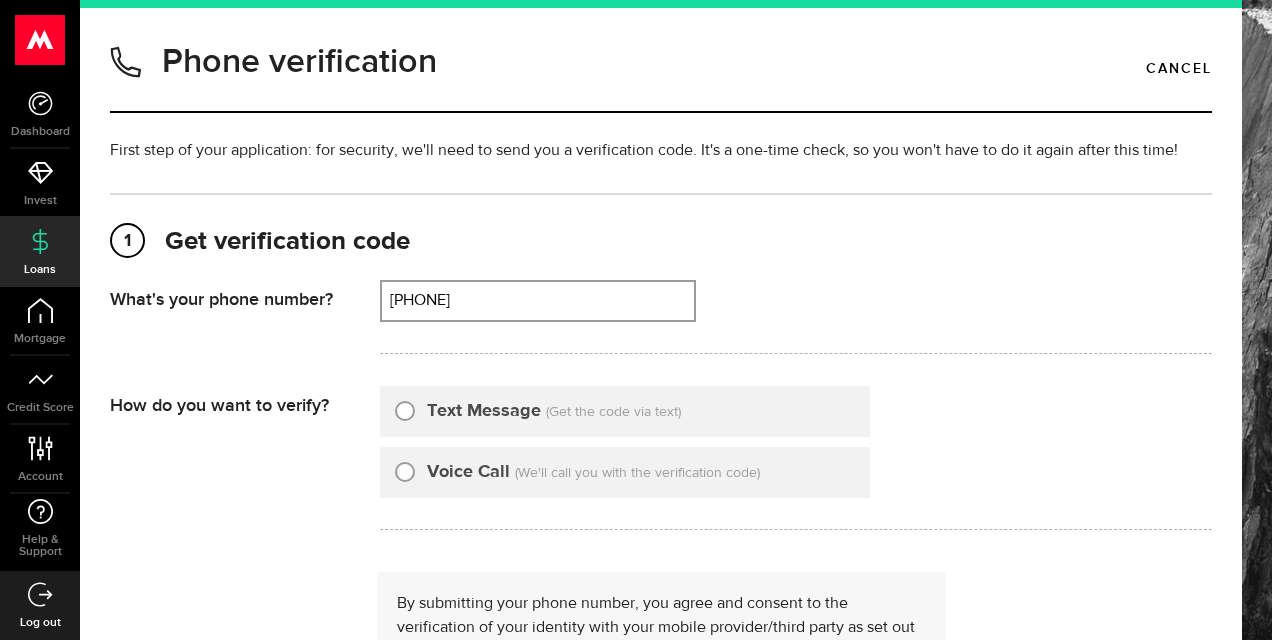 click on "Text Message" at bounding box center (405, 408) 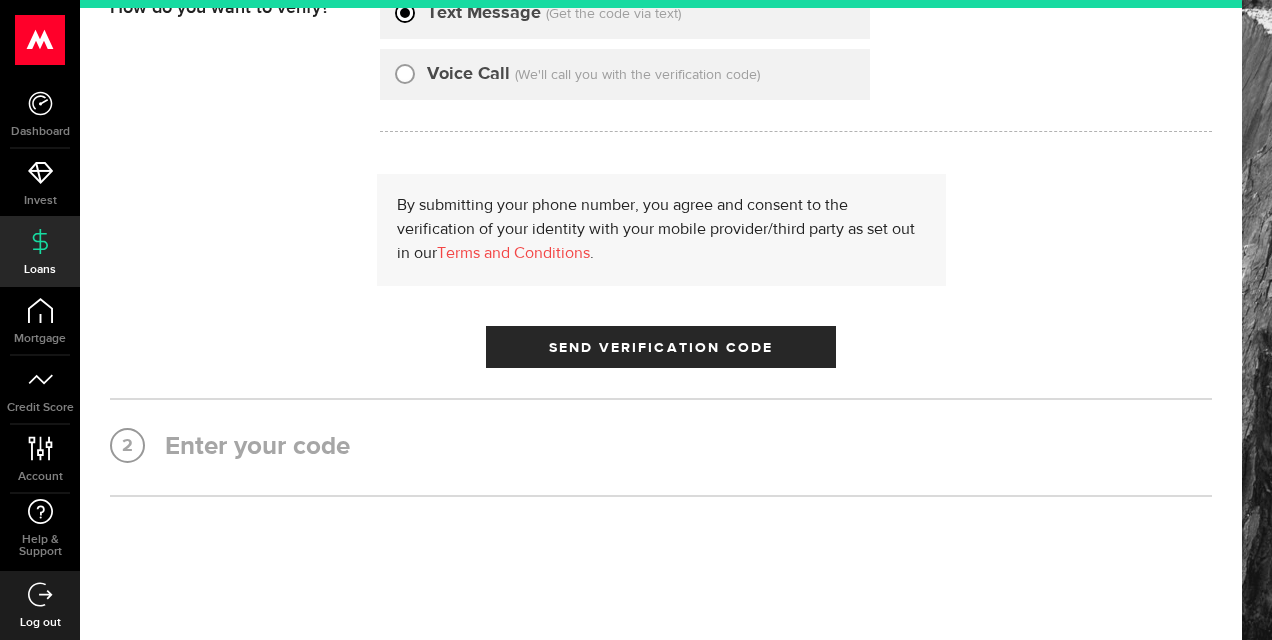 scroll, scrollTop: 400, scrollLeft: 0, axis: vertical 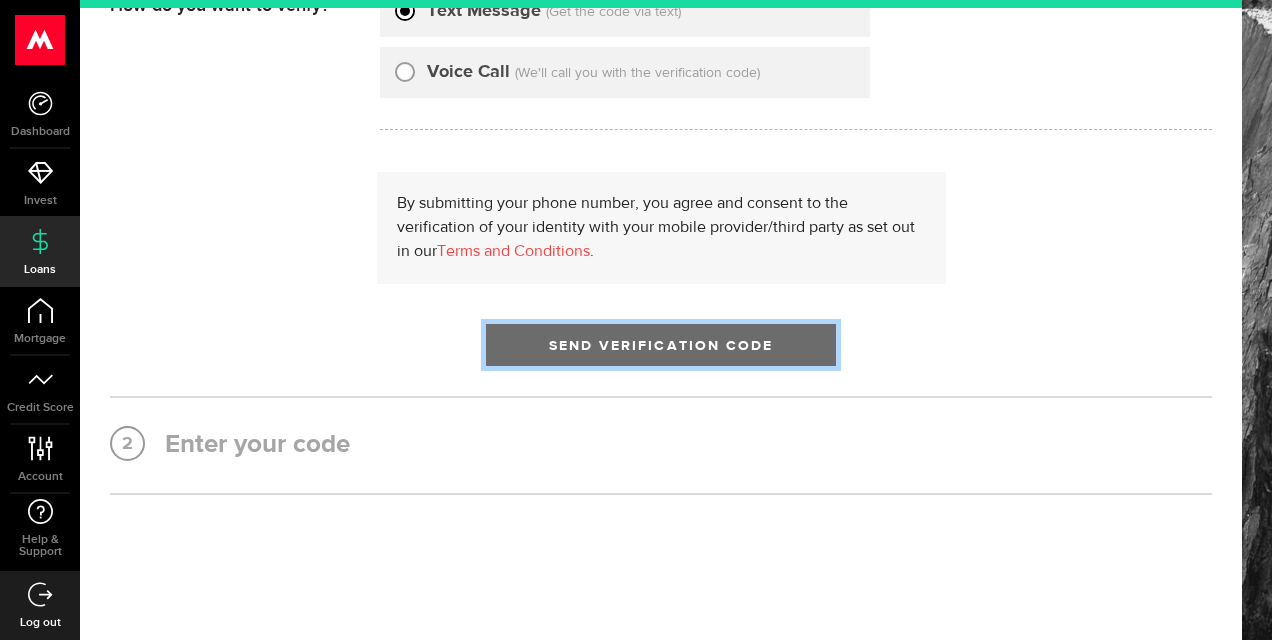 click on "Send Verification Code" at bounding box center (661, 346) 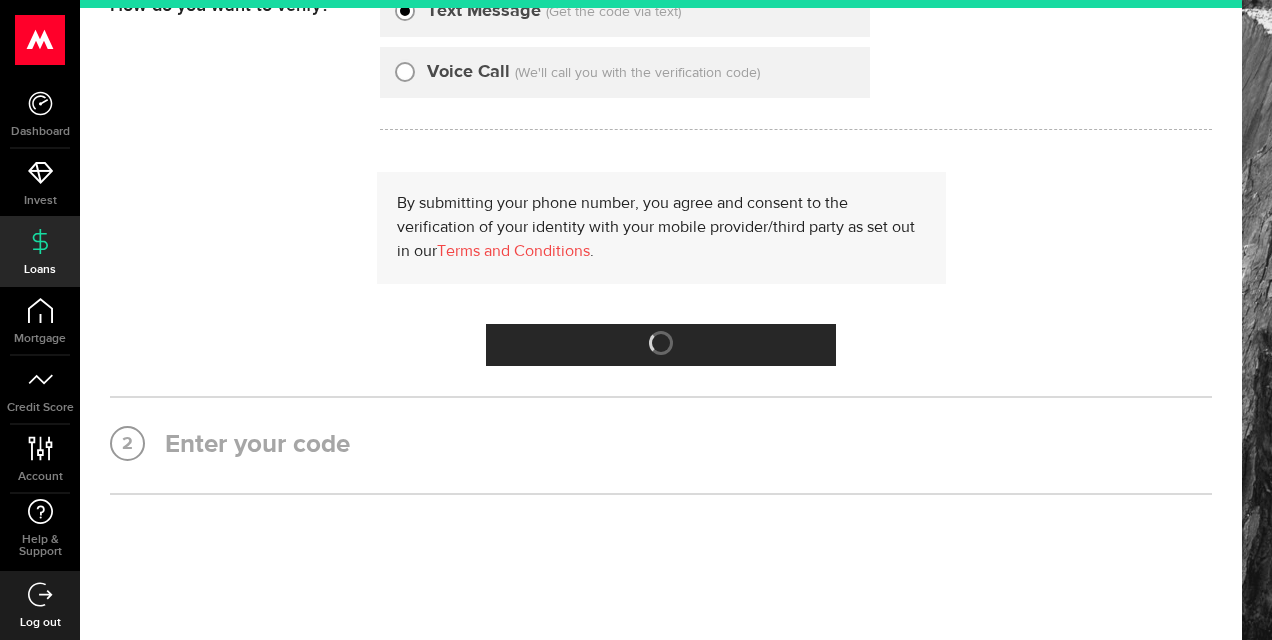 click on "2 Enter your code" at bounding box center (661, 445) 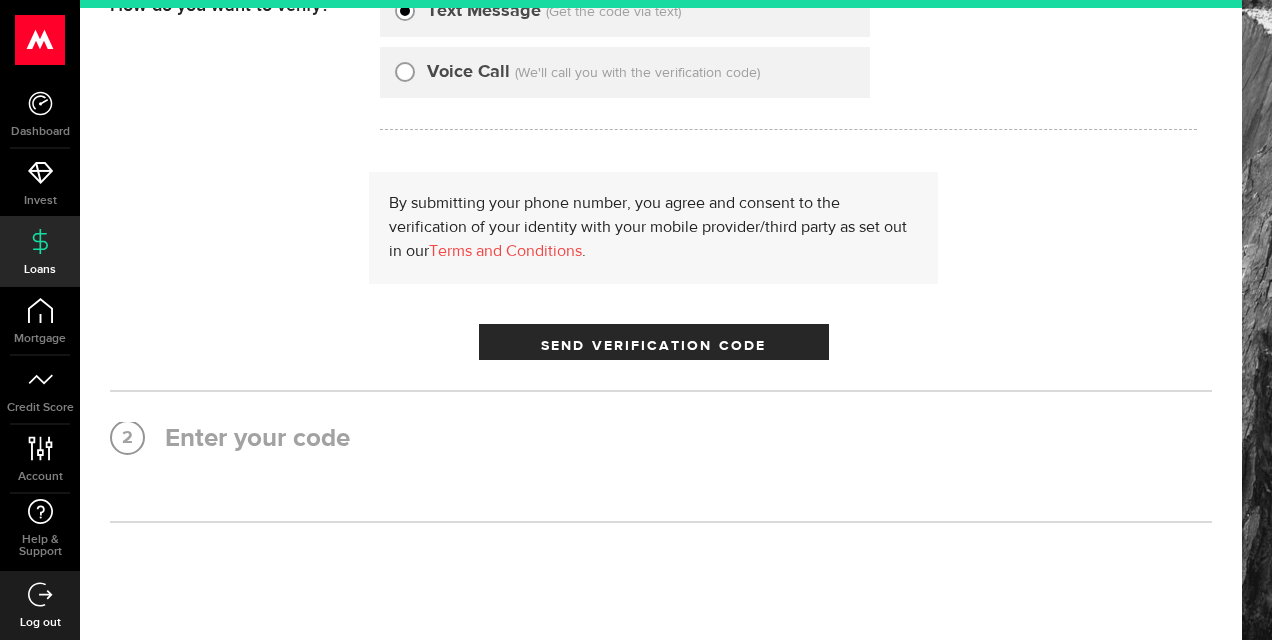 scroll, scrollTop: 0, scrollLeft: 0, axis: both 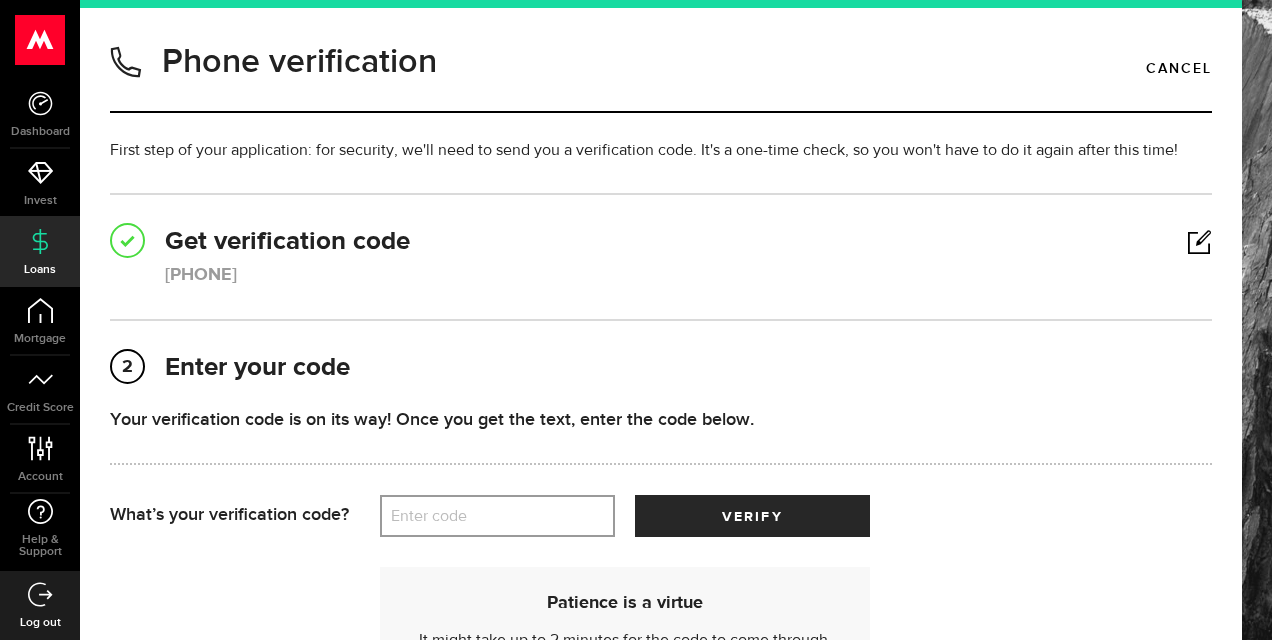 click on "Enter code" at bounding box center (497, 516) 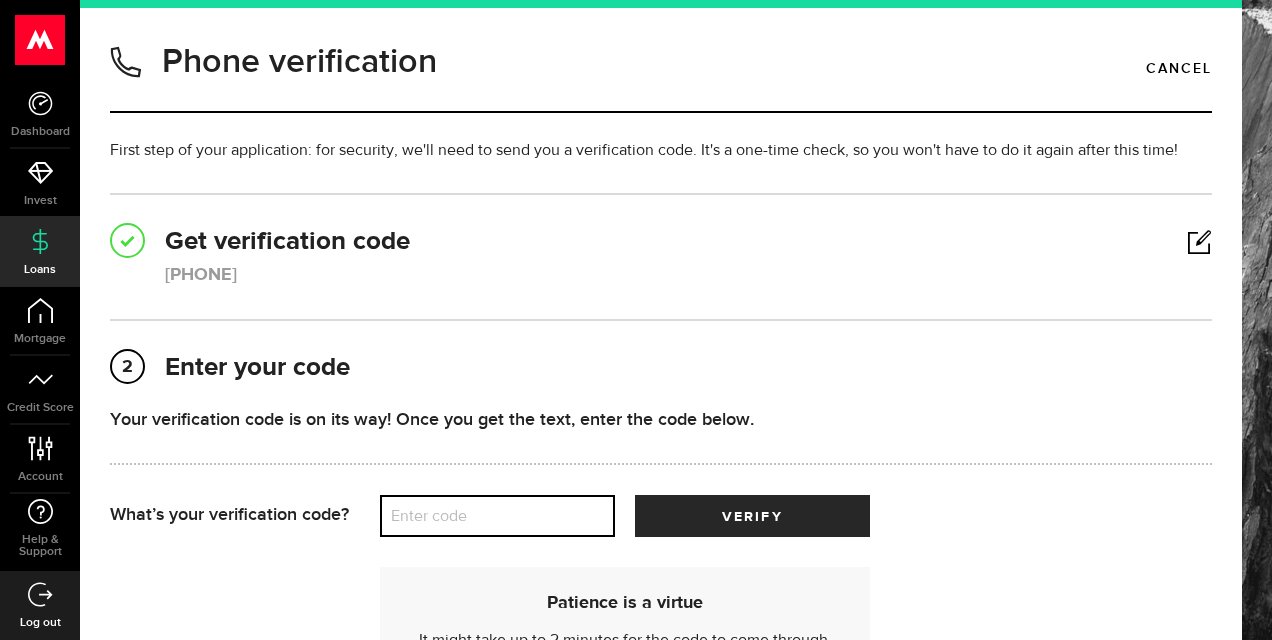 click on "Enter code" at bounding box center [497, 516] 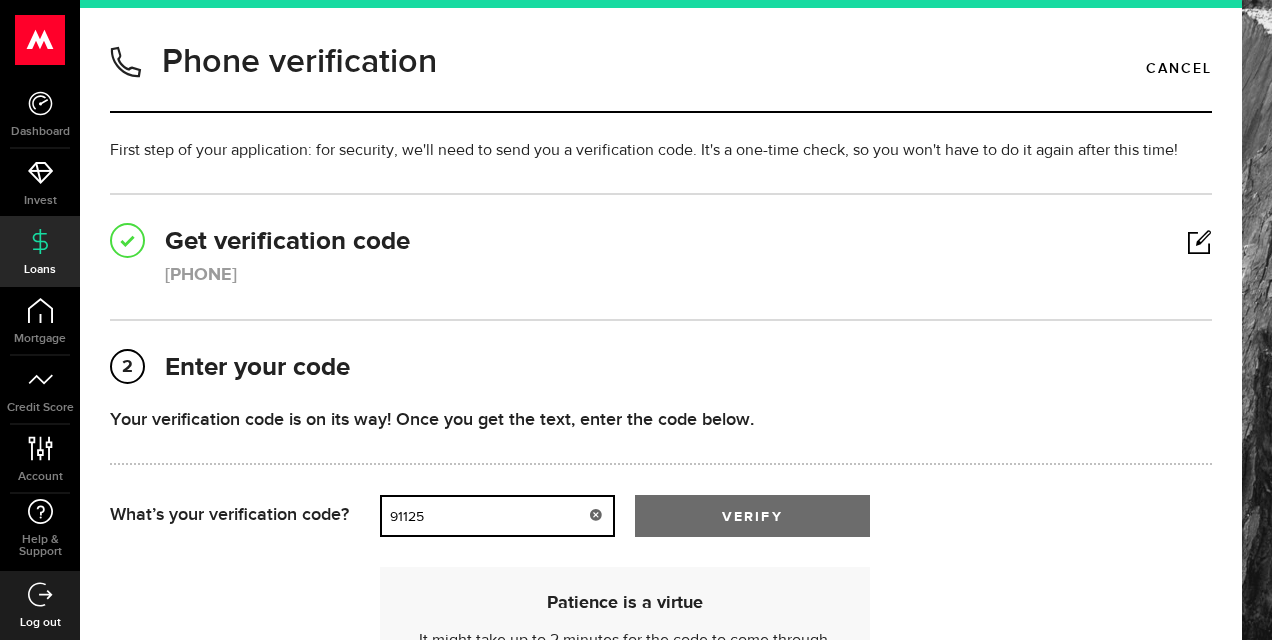 type on "91125" 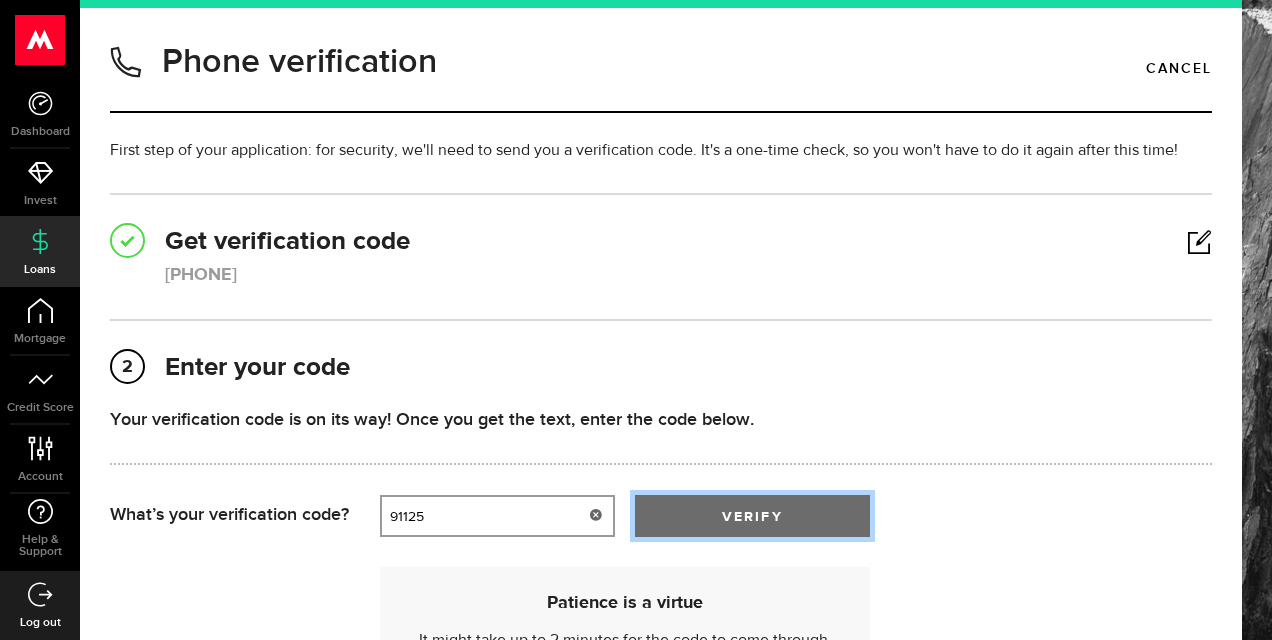 click on "verify" at bounding box center [752, 516] 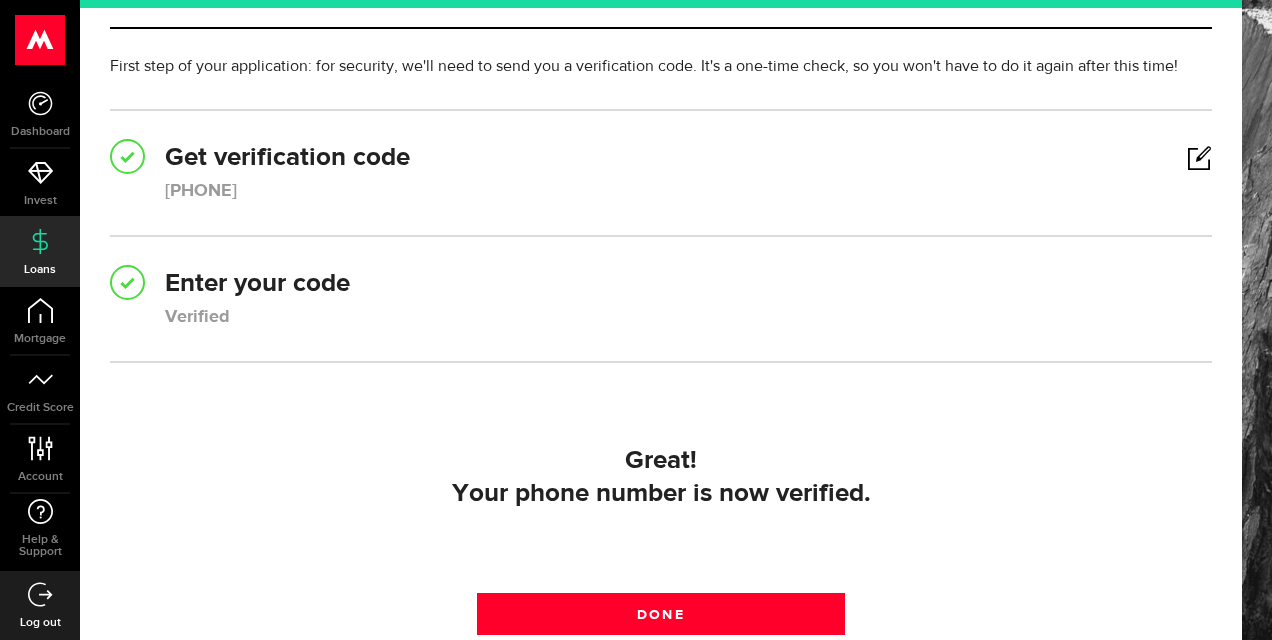 scroll, scrollTop: 200, scrollLeft: 0, axis: vertical 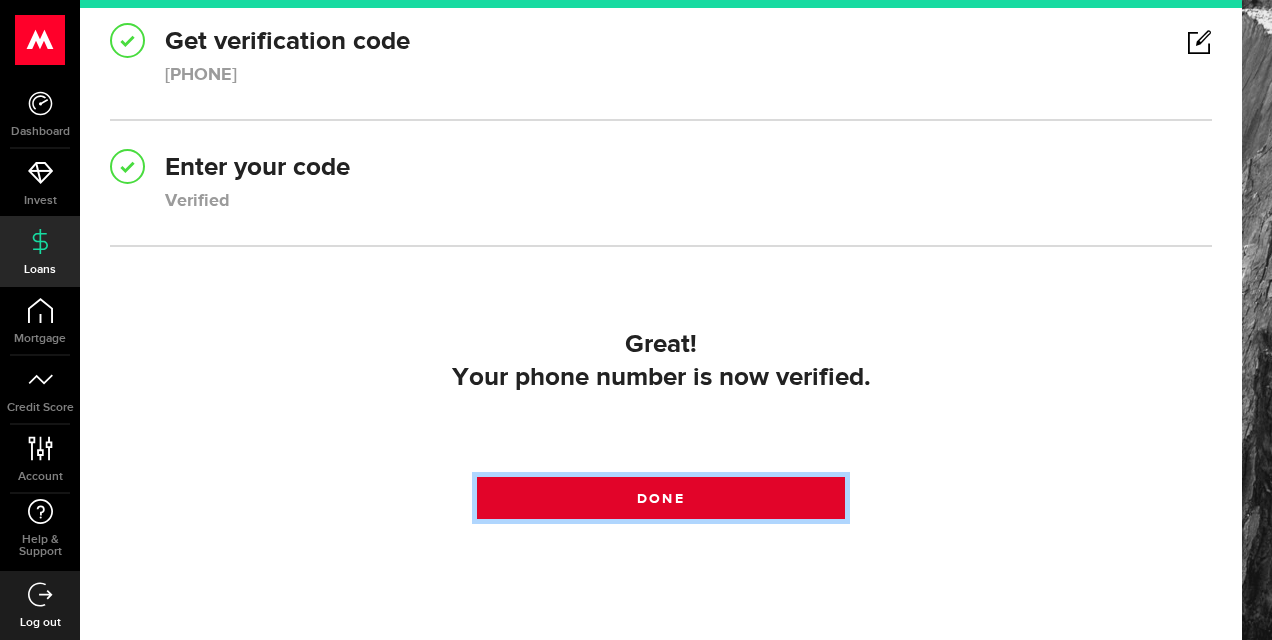 click at bounding box center [661, 503] 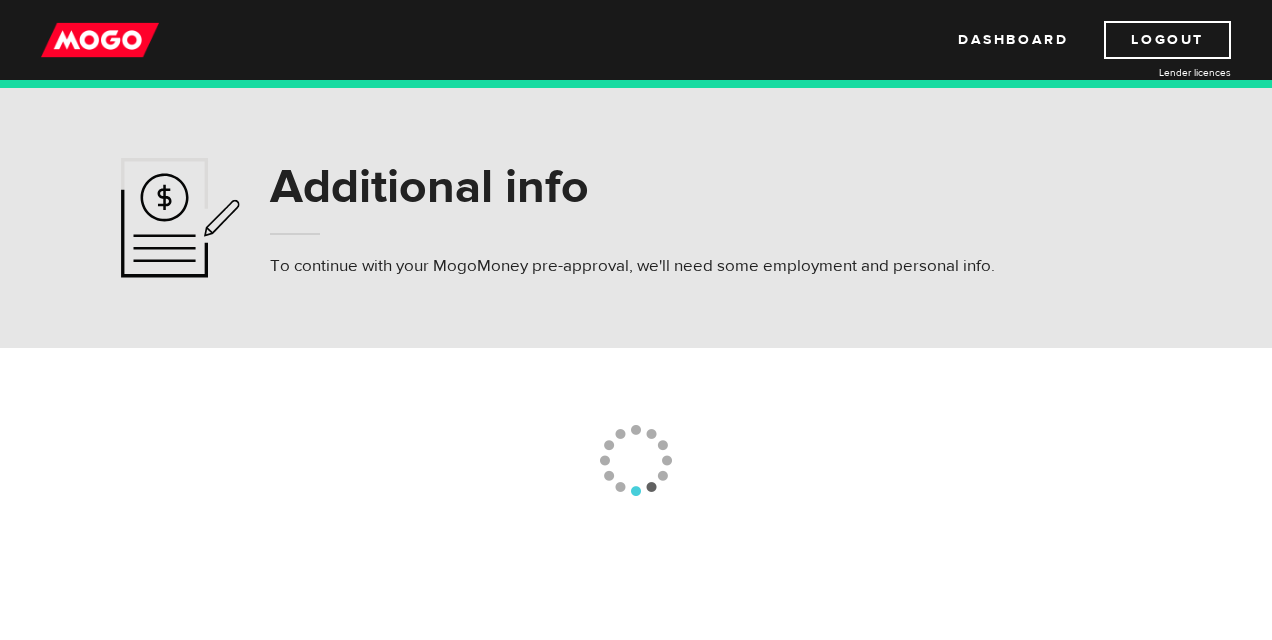 scroll, scrollTop: 0, scrollLeft: 0, axis: both 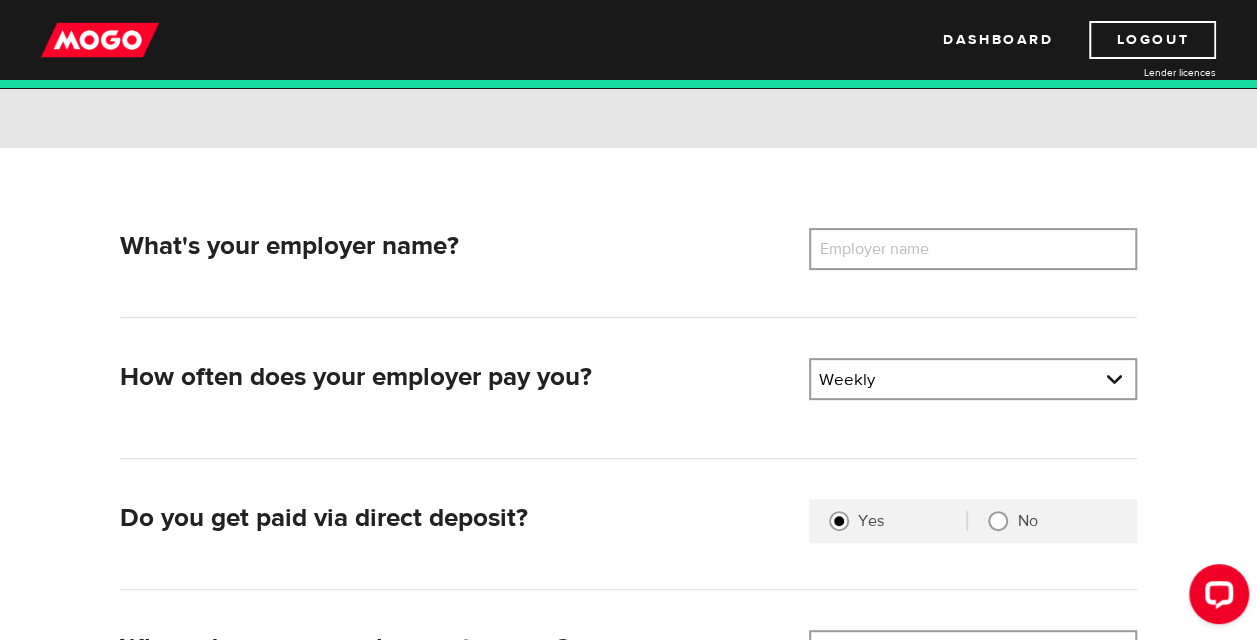 click on "Employer name" at bounding box center (889, 249) 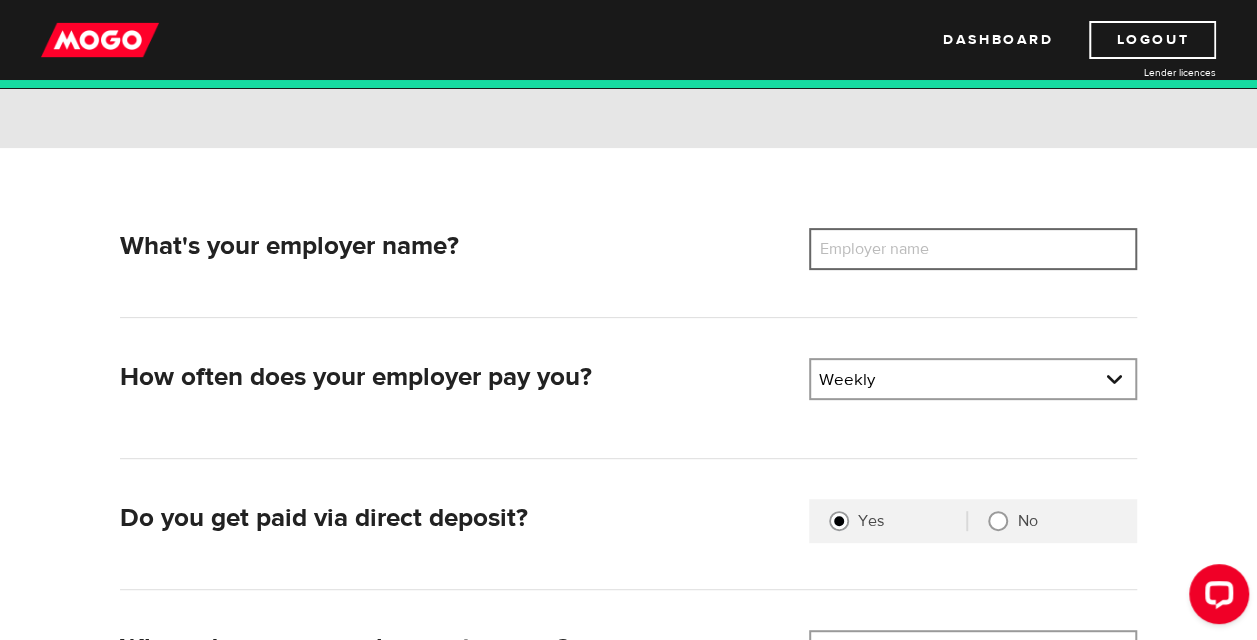 click on "Employer name" at bounding box center [973, 249] 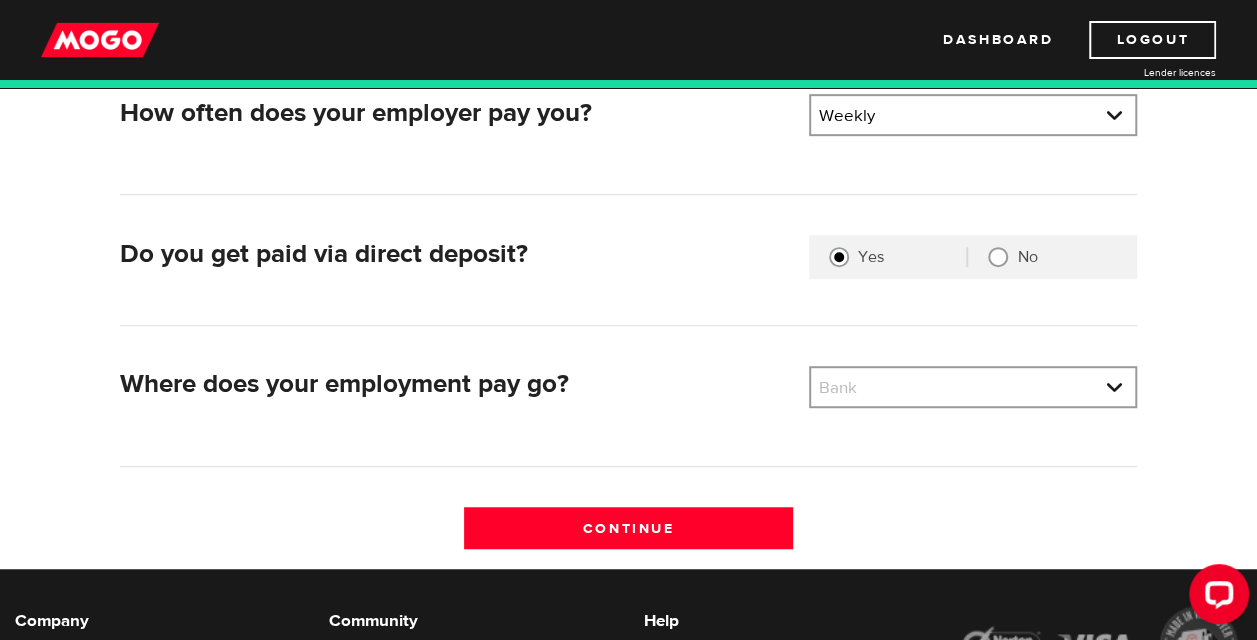scroll, scrollTop: 500, scrollLeft: 0, axis: vertical 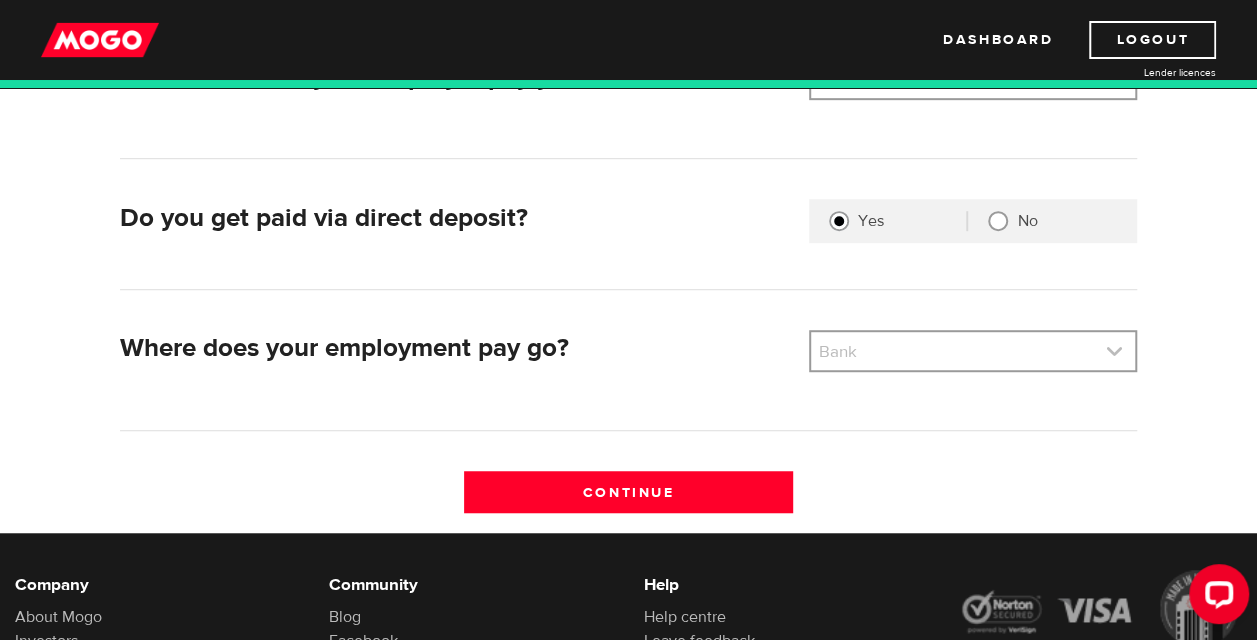 type on "Sky staffing" 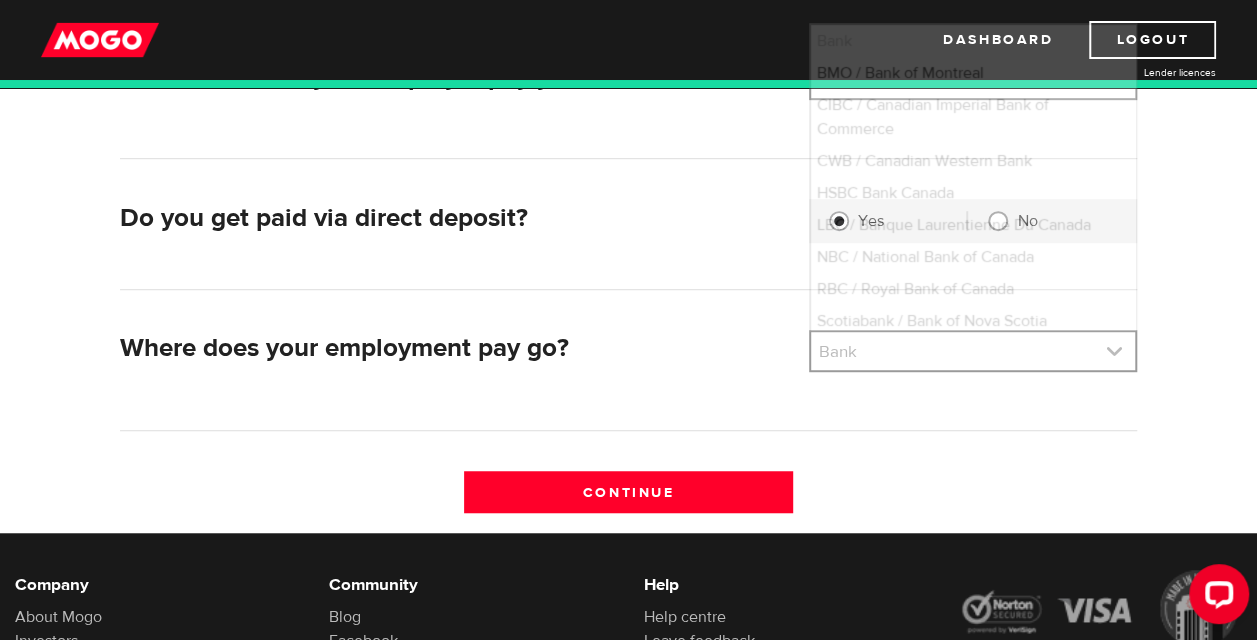 click at bounding box center (973, 351) 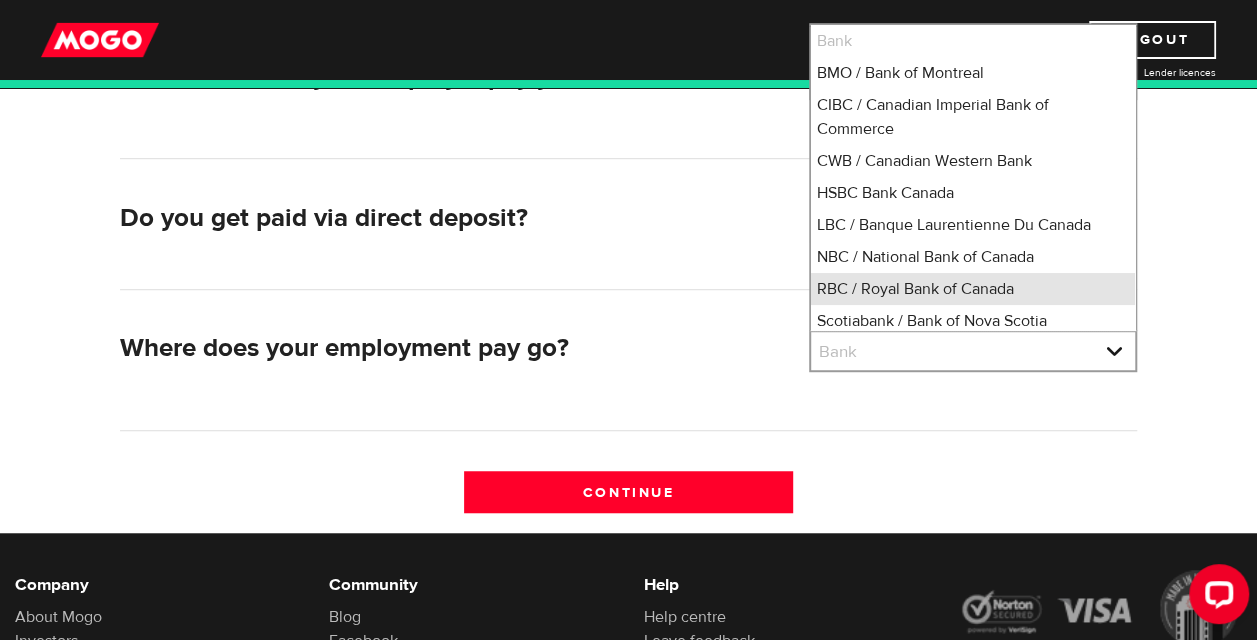 scroll, scrollTop: 6, scrollLeft: 0, axis: vertical 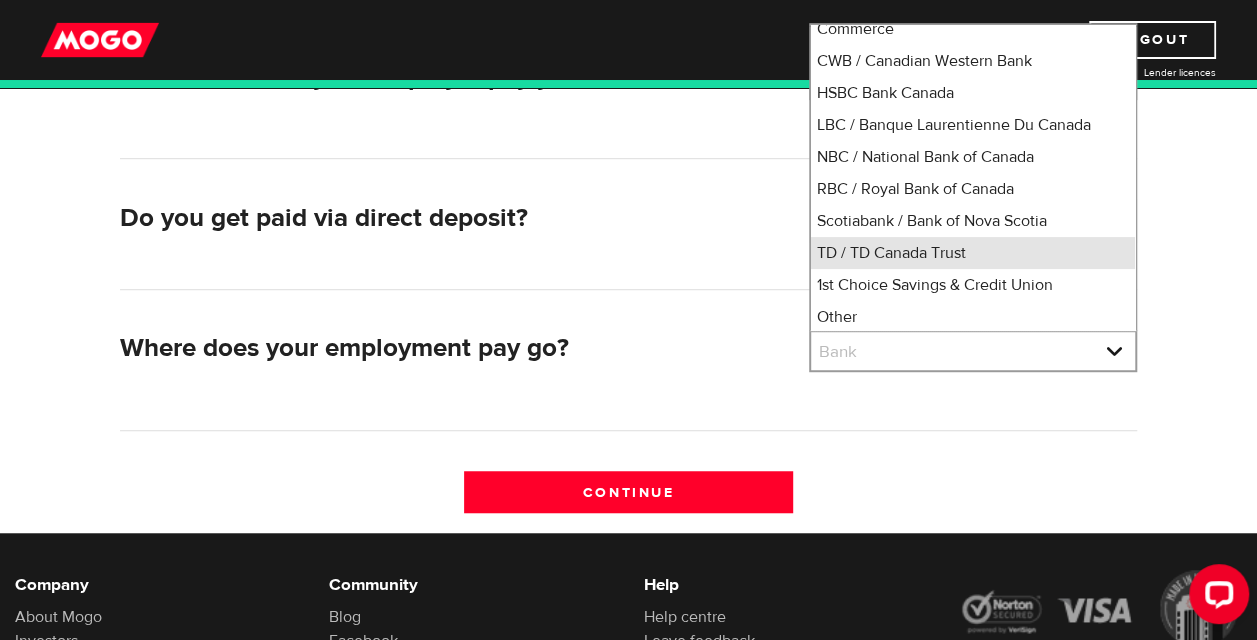 click on "TD / TD Canada Trust" at bounding box center (973, 253) 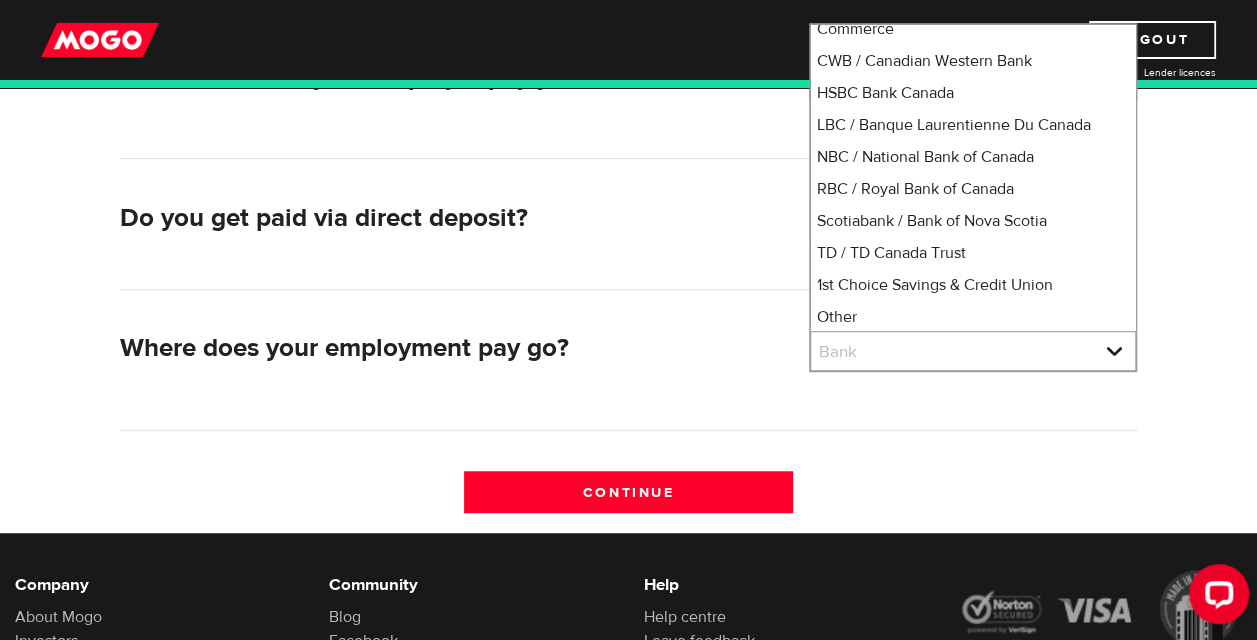 select on "9" 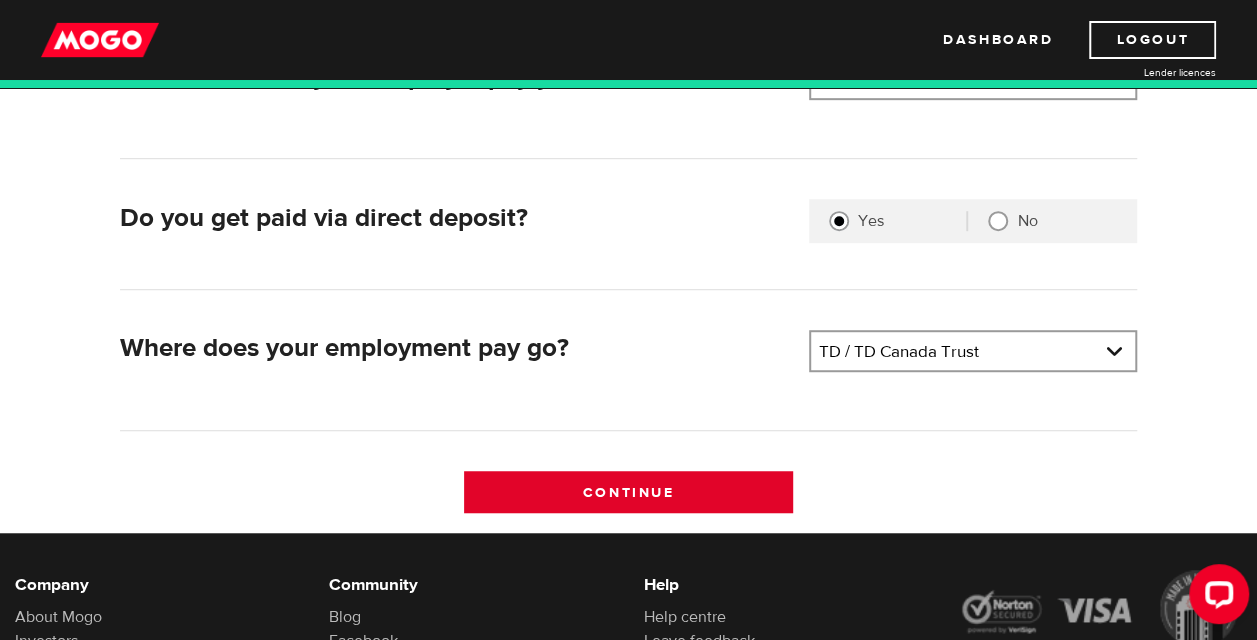 click on "Continue" at bounding box center (628, 492) 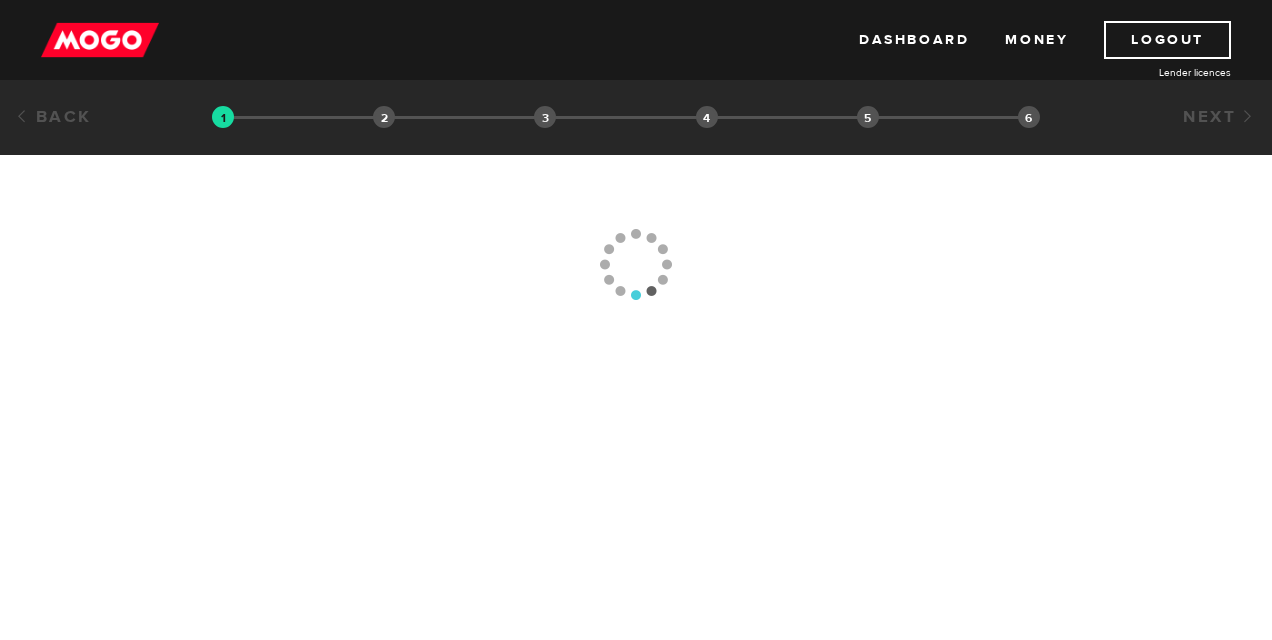 scroll, scrollTop: 0, scrollLeft: 0, axis: both 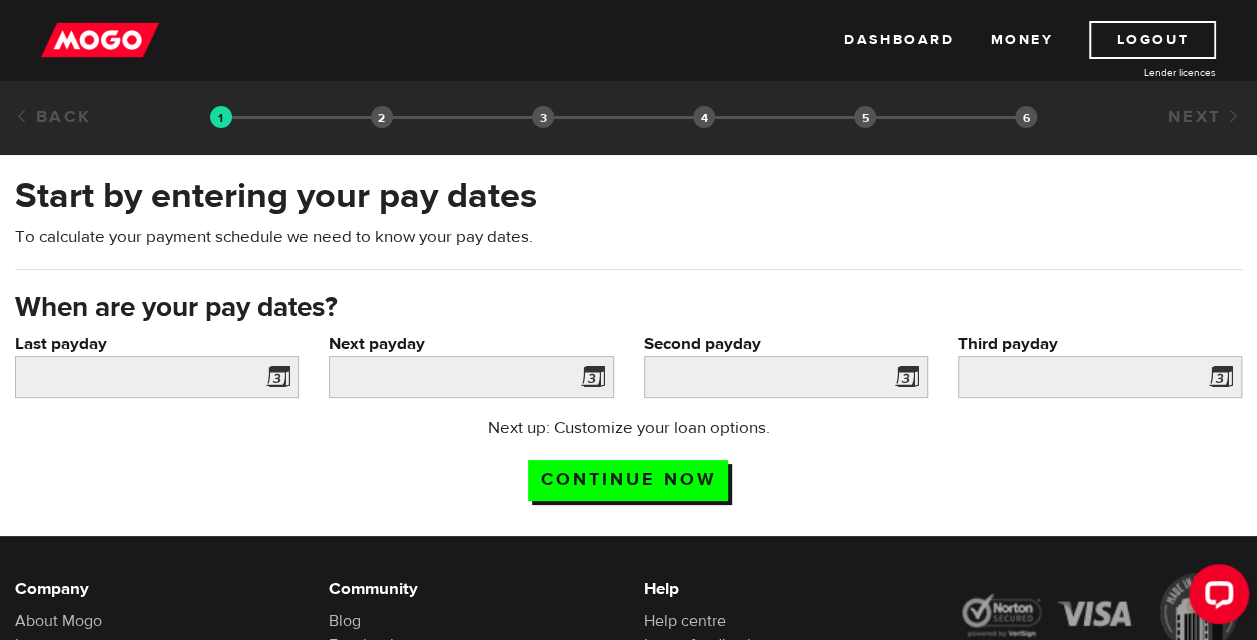 click at bounding box center (274, 380) 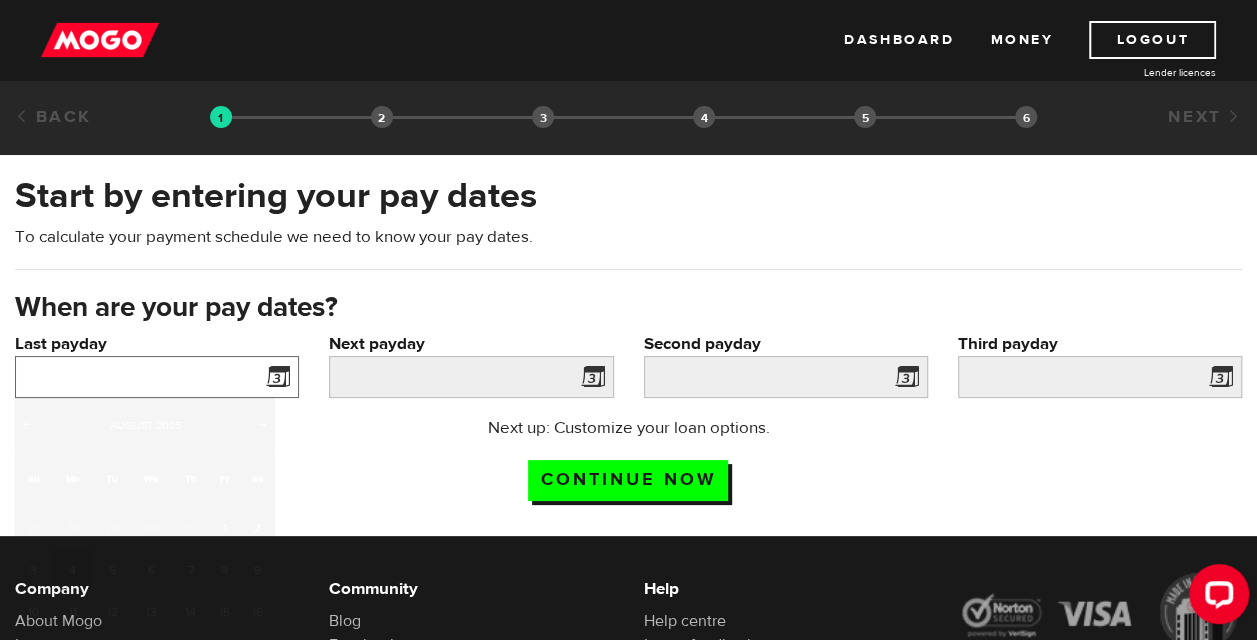 click on "Last payday" at bounding box center (157, 377) 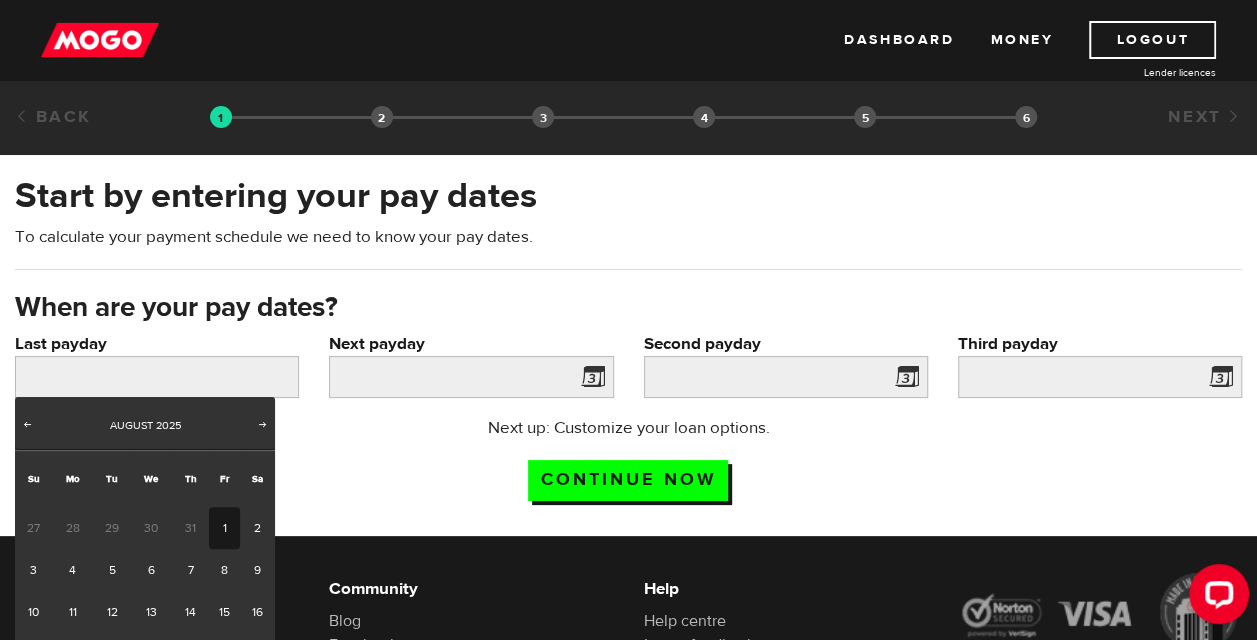 click on "1" at bounding box center (224, 528) 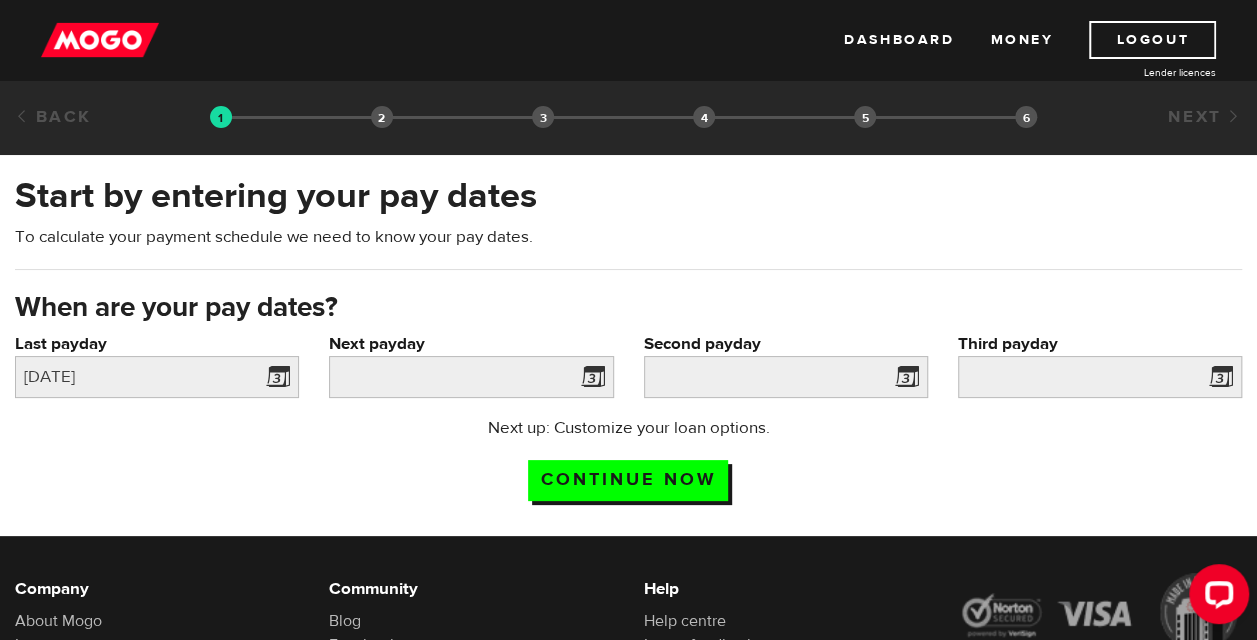 click at bounding box center [589, 380] 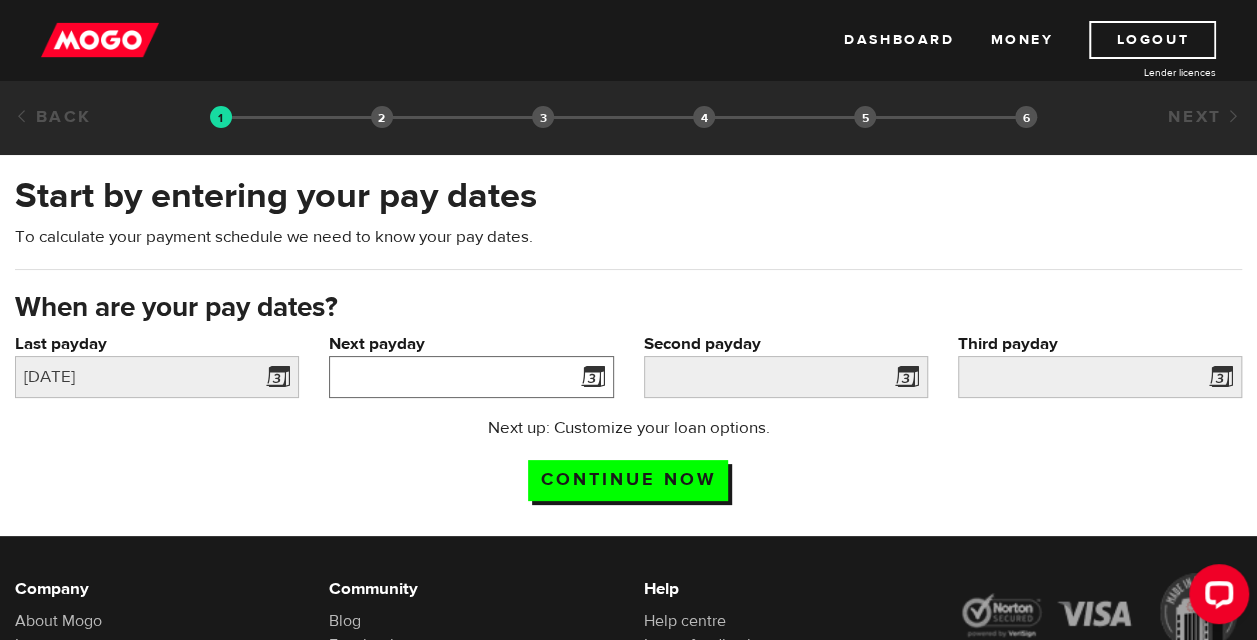 click on "Next payday" at bounding box center [471, 377] 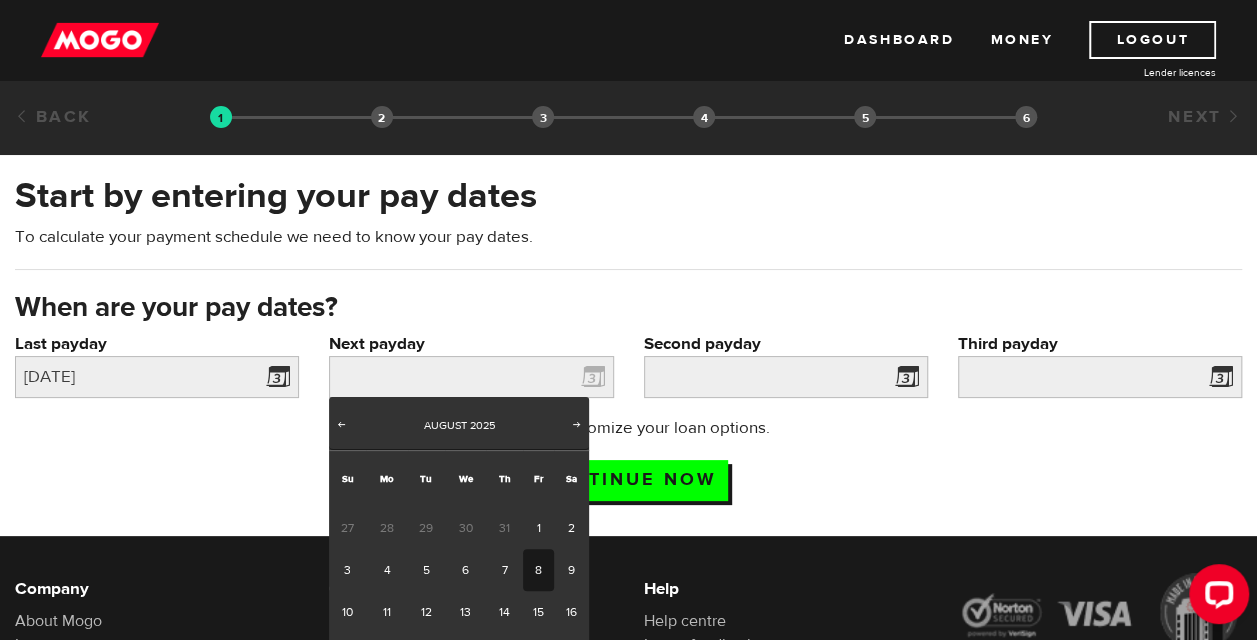 click on "8" at bounding box center [538, 570] 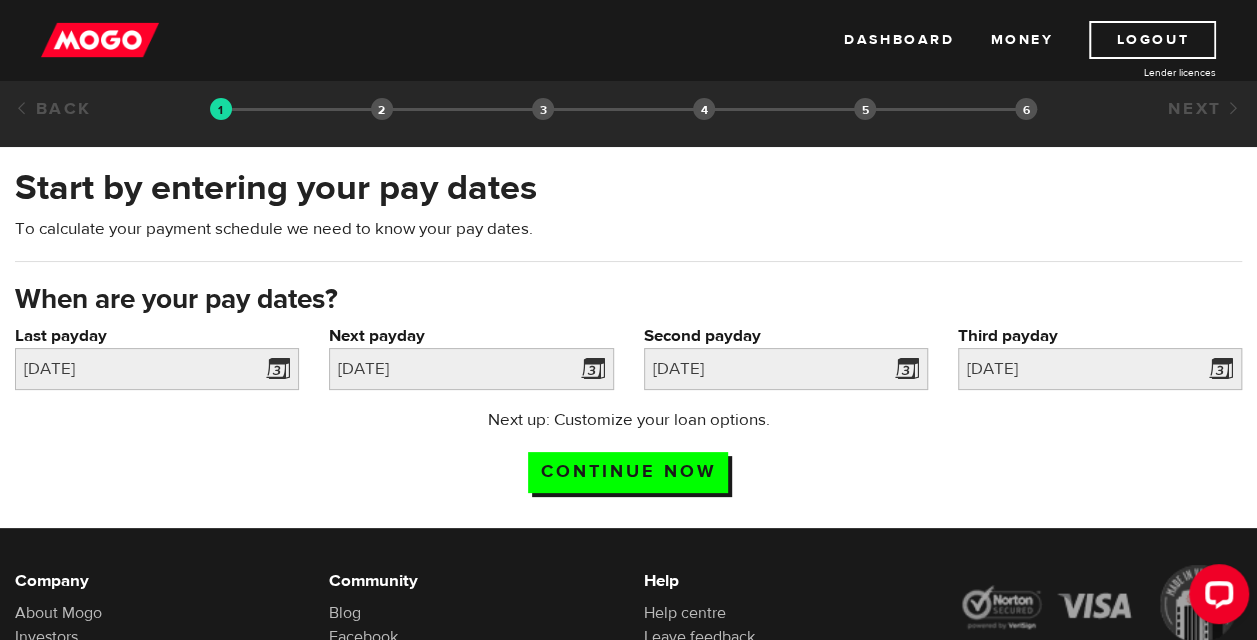 scroll, scrollTop: 100, scrollLeft: 0, axis: vertical 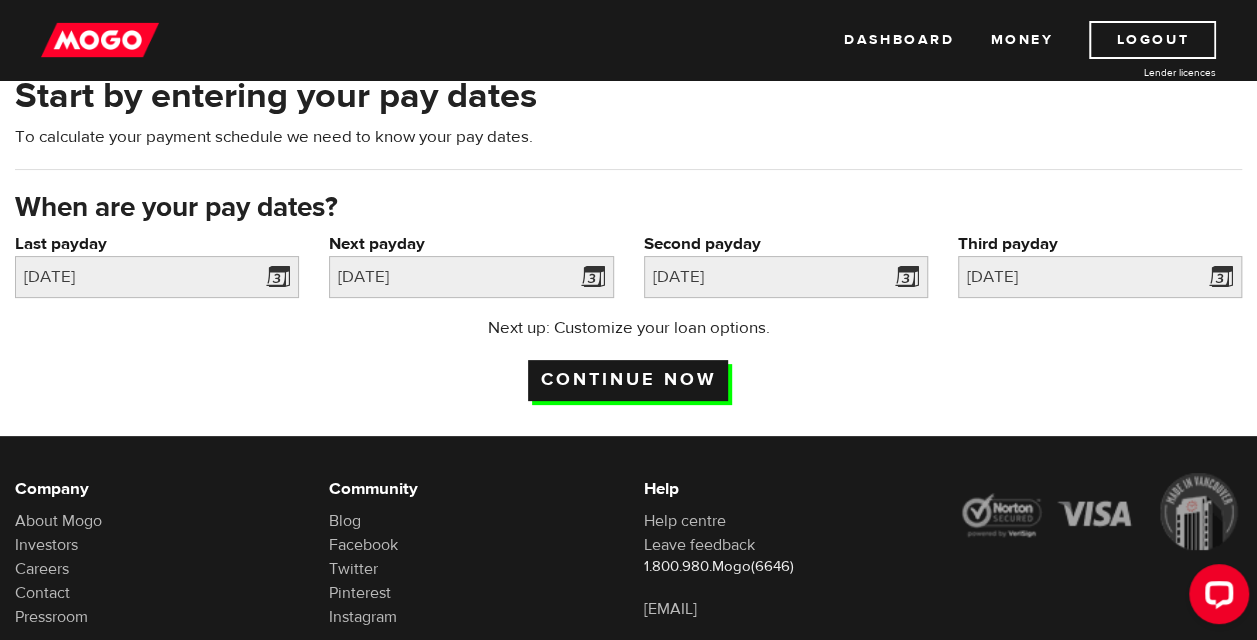 click on "Continue now" at bounding box center [628, 380] 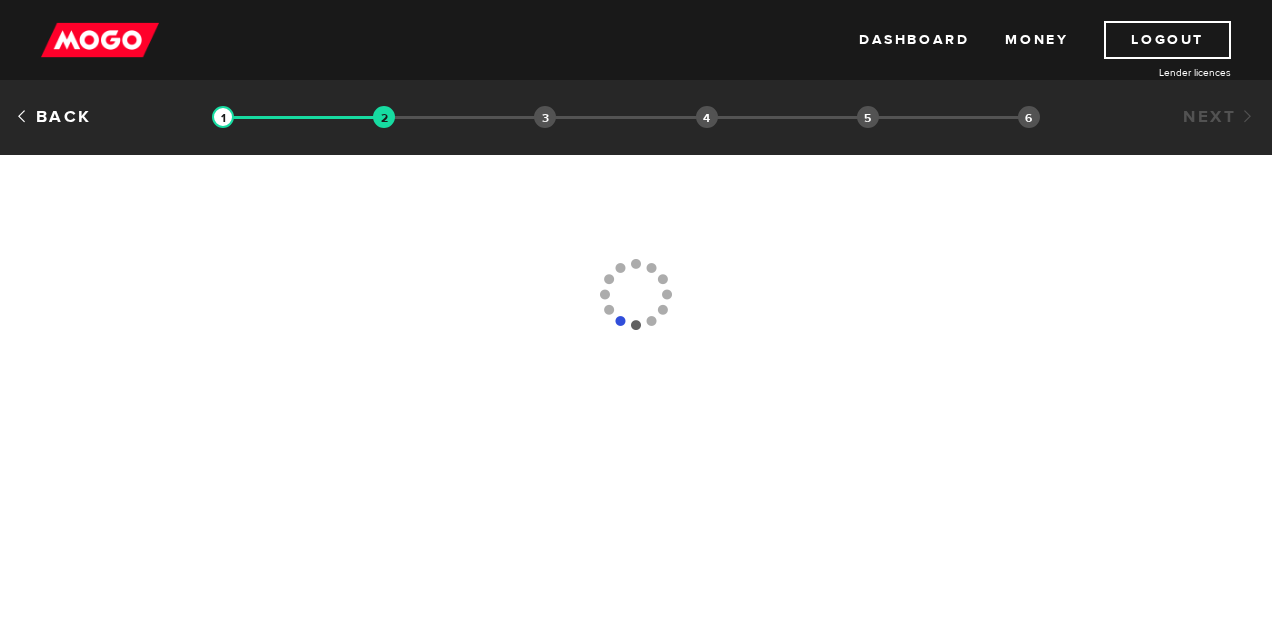 scroll, scrollTop: 0, scrollLeft: 0, axis: both 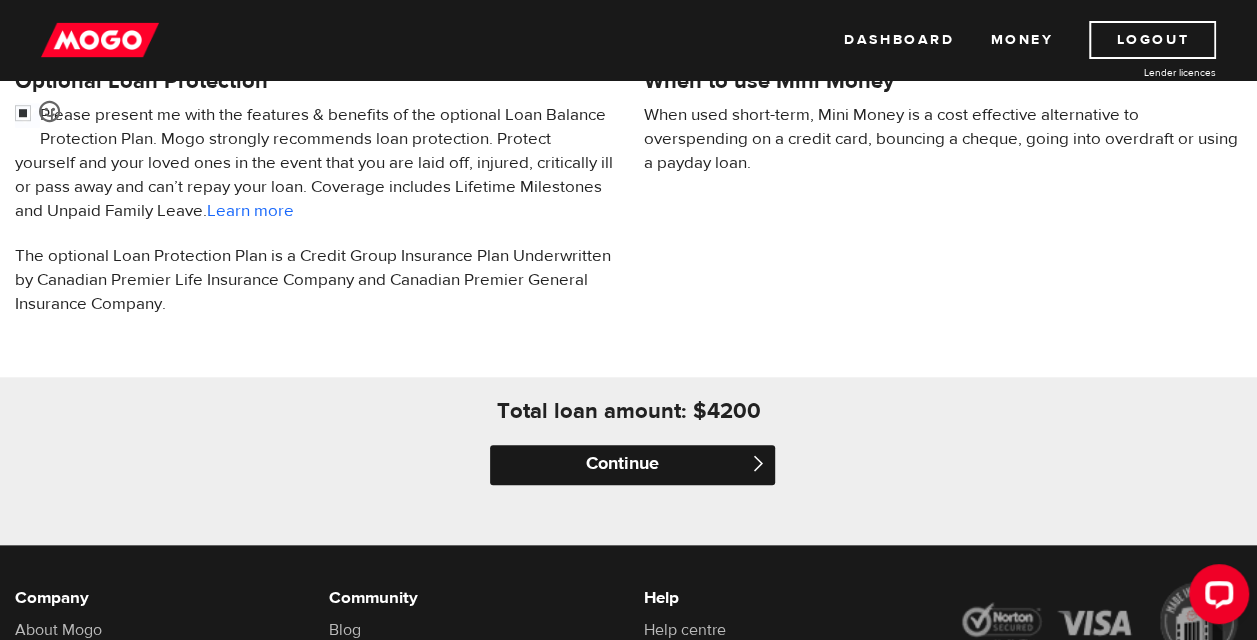 click on "Continue" at bounding box center (632, 465) 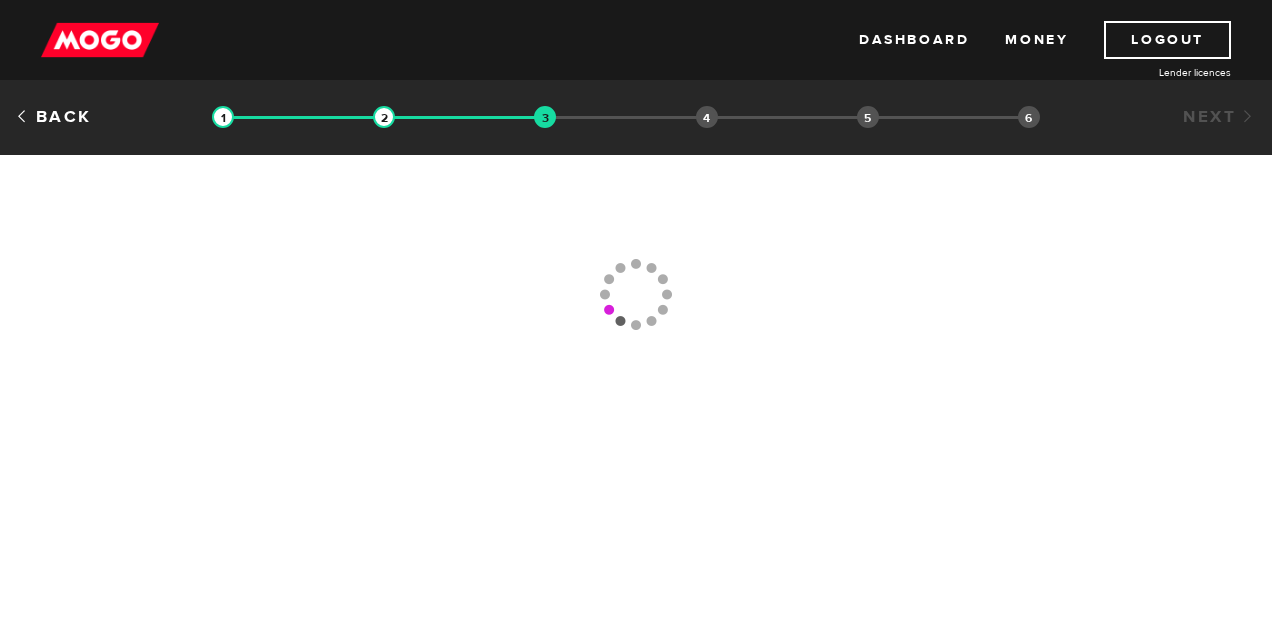 scroll, scrollTop: 0, scrollLeft: 0, axis: both 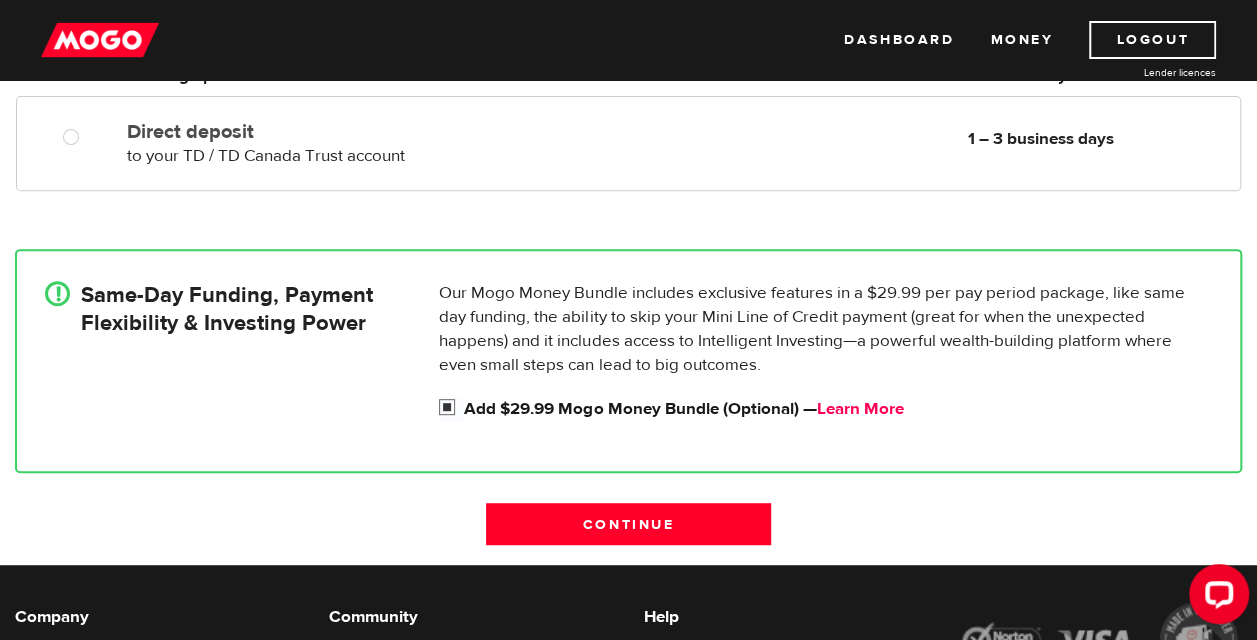 click on "Learn More" at bounding box center (859, 409) 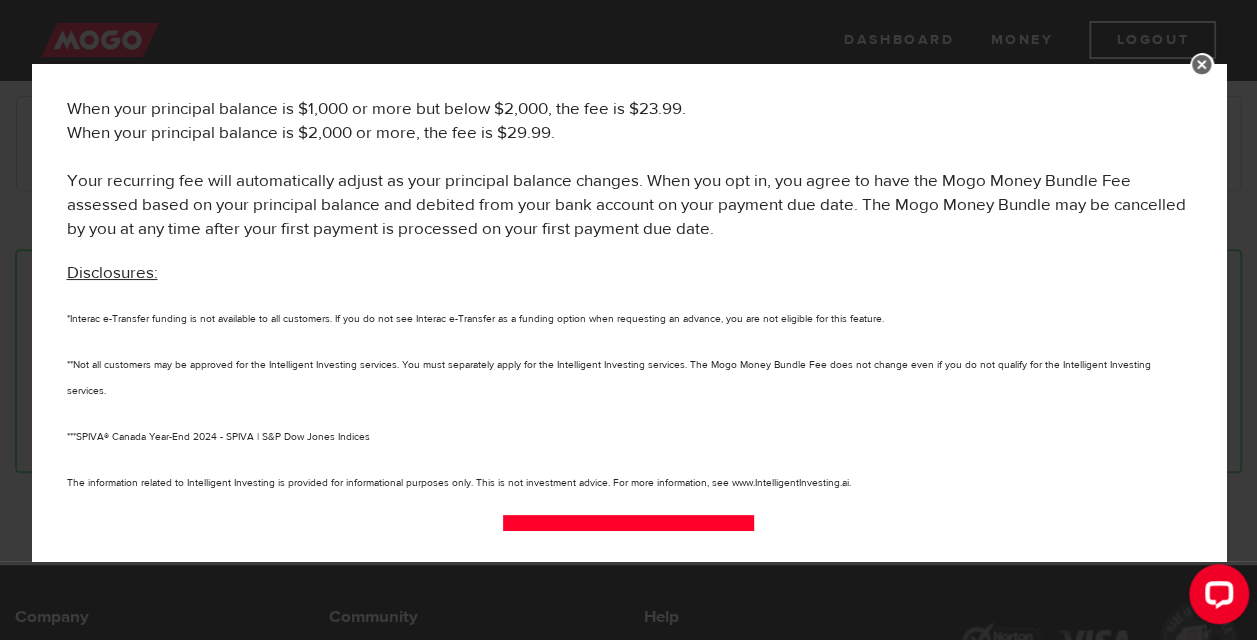 scroll, scrollTop: 1248, scrollLeft: 0, axis: vertical 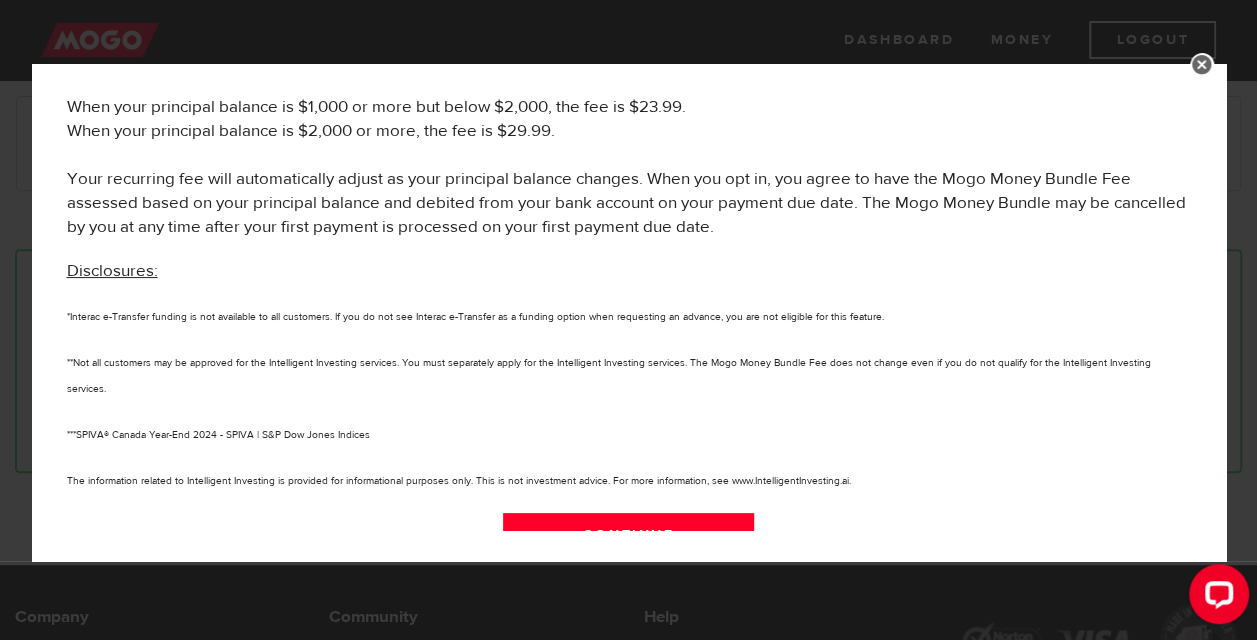 click at bounding box center [1202, 65] 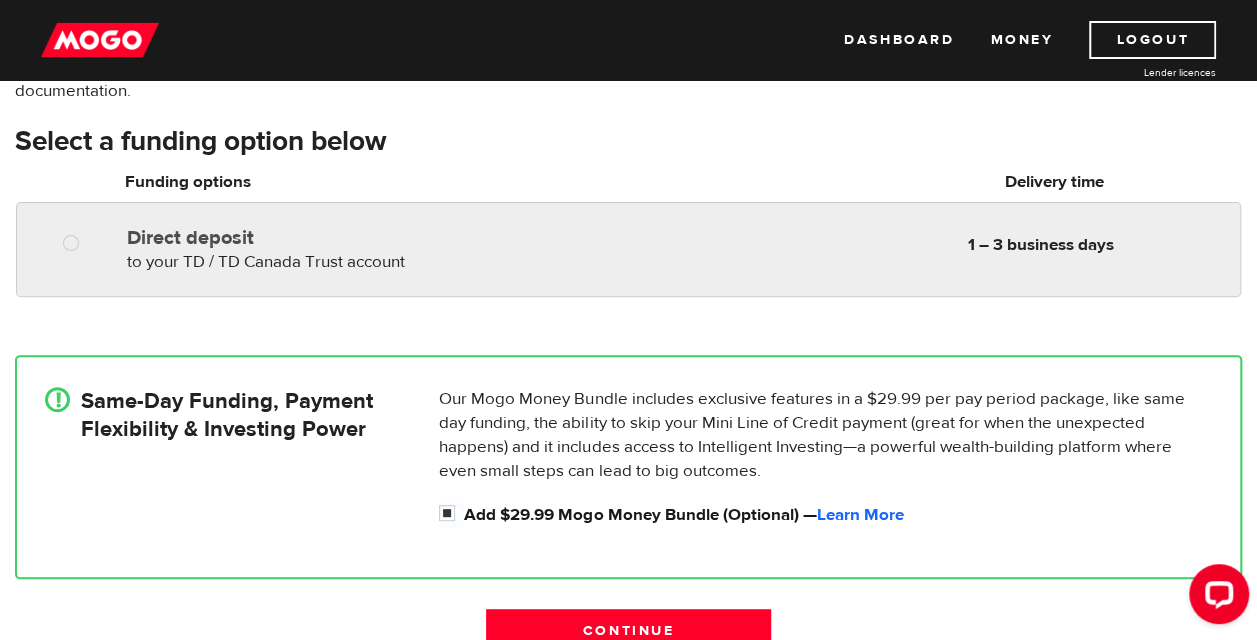 scroll, scrollTop: 148, scrollLeft: 0, axis: vertical 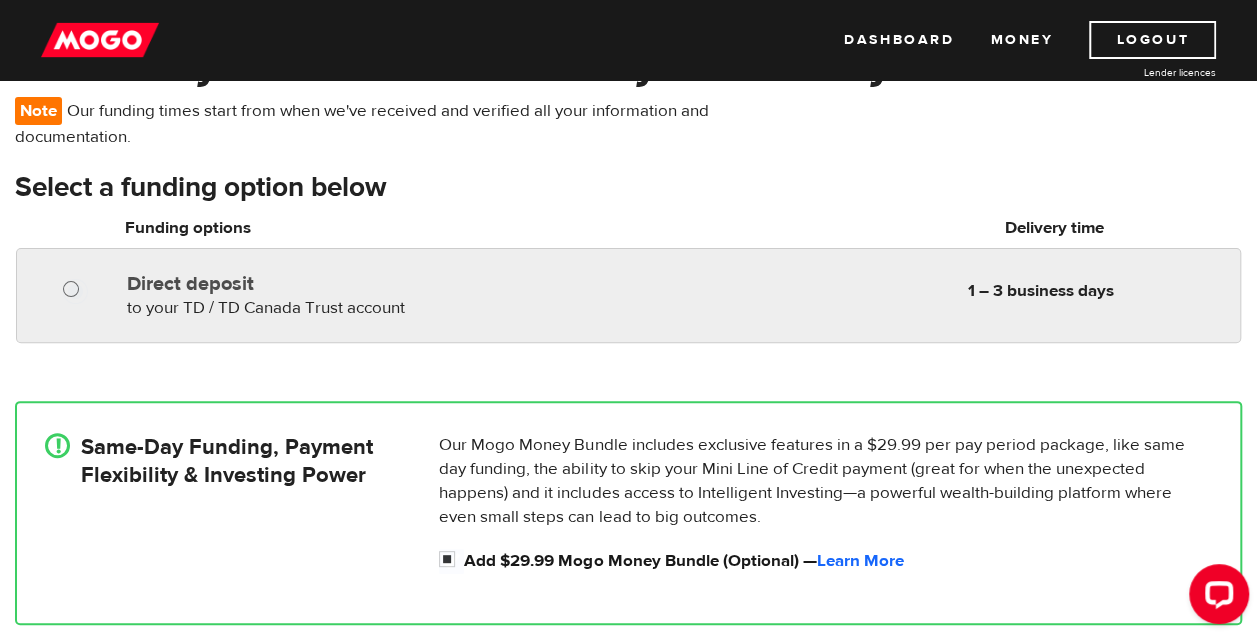 radio on "true" 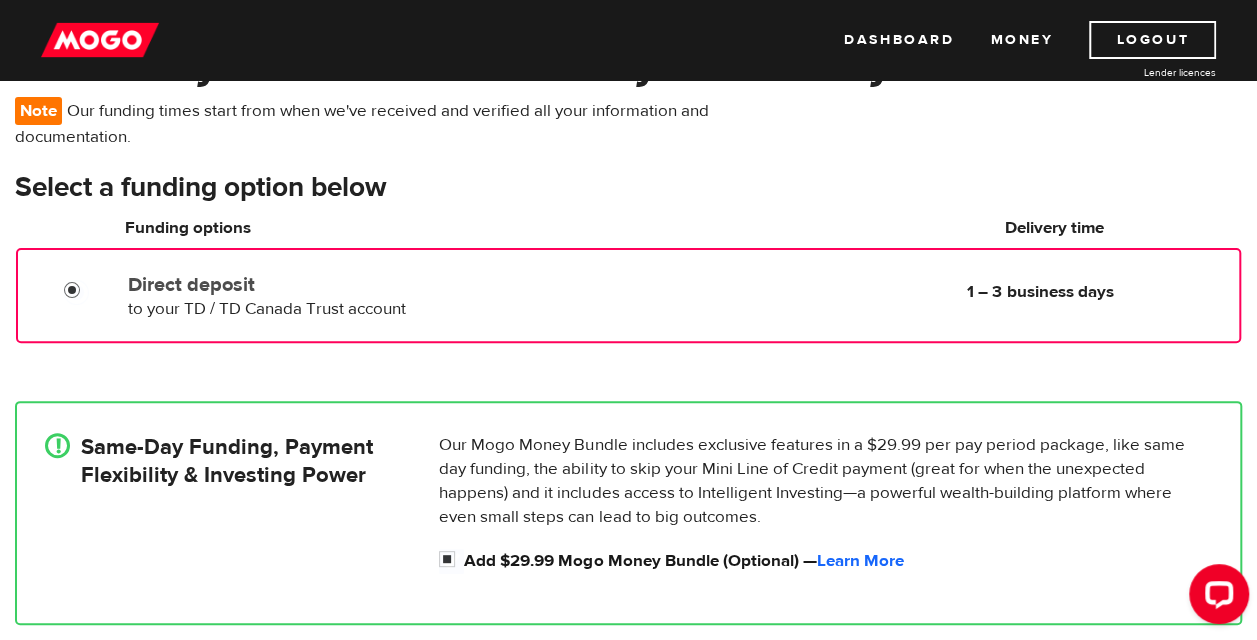 click on "Direct deposit" at bounding box center (76, 292) 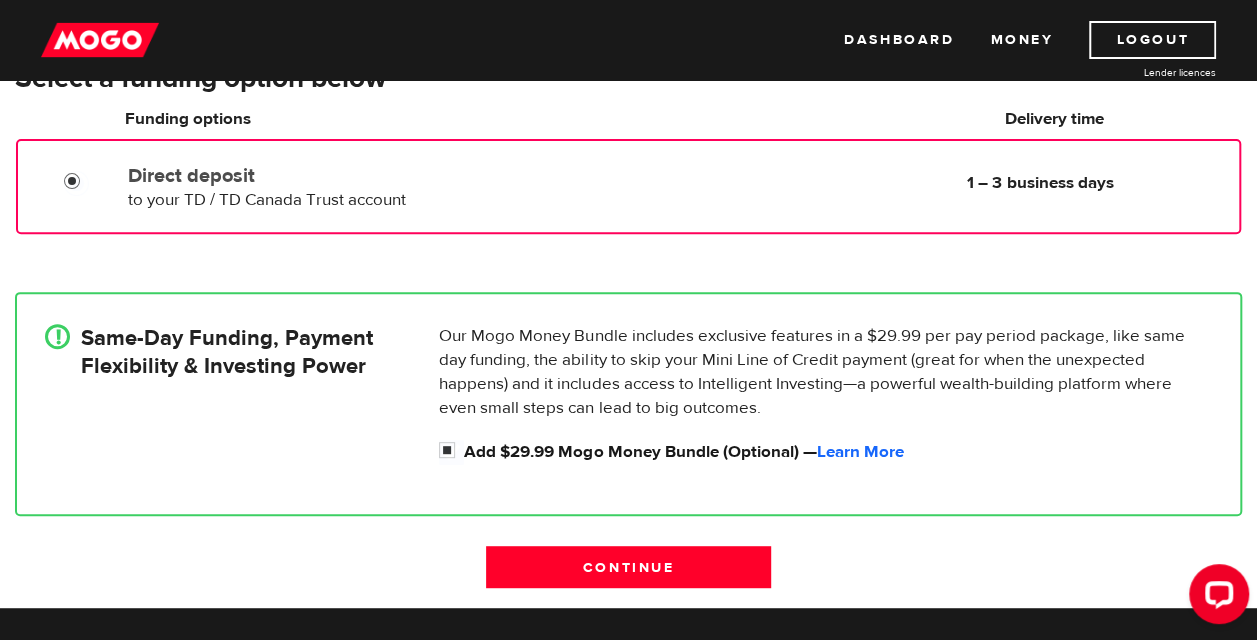 scroll, scrollTop: 348, scrollLeft: 0, axis: vertical 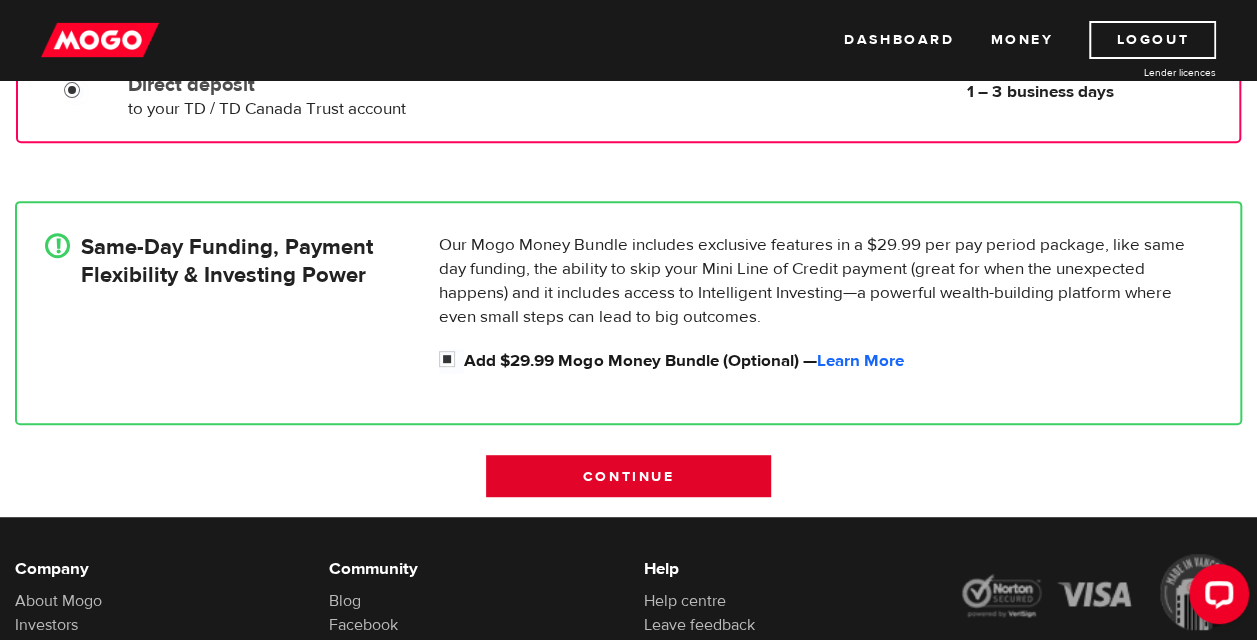 click on "Continue" at bounding box center [628, 476] 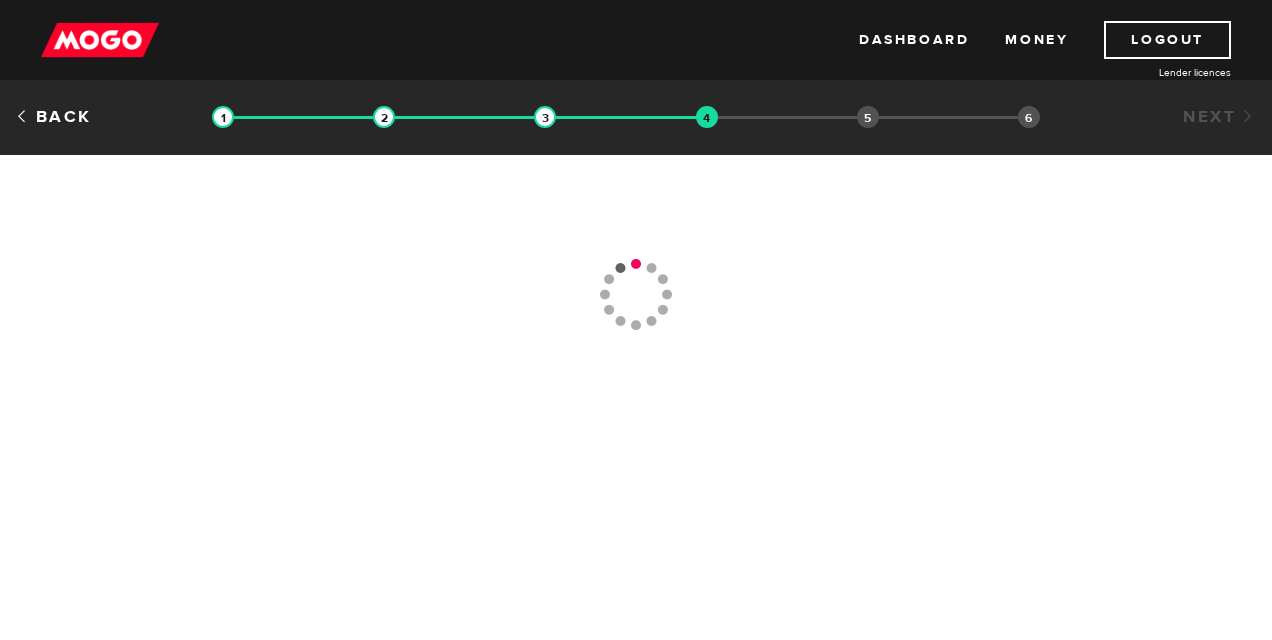 scroll, scrollTop: 0, scrollLeft: 0, axis: both 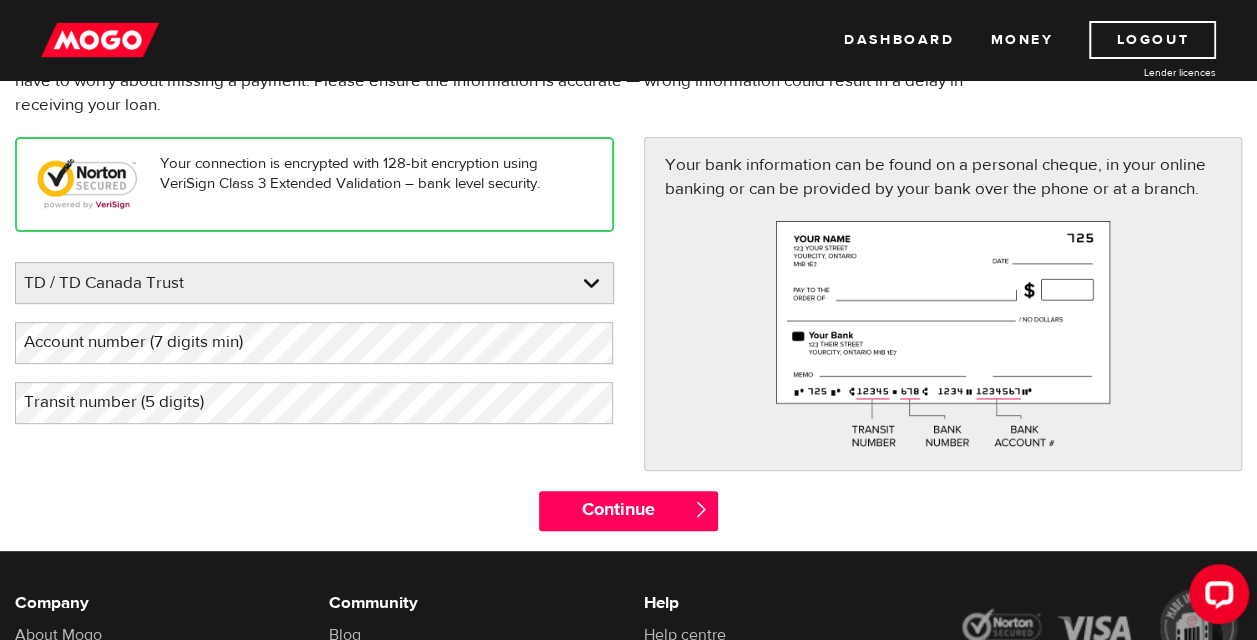 click on "Account number (7 digits min)" at bounding box center [149, 342] 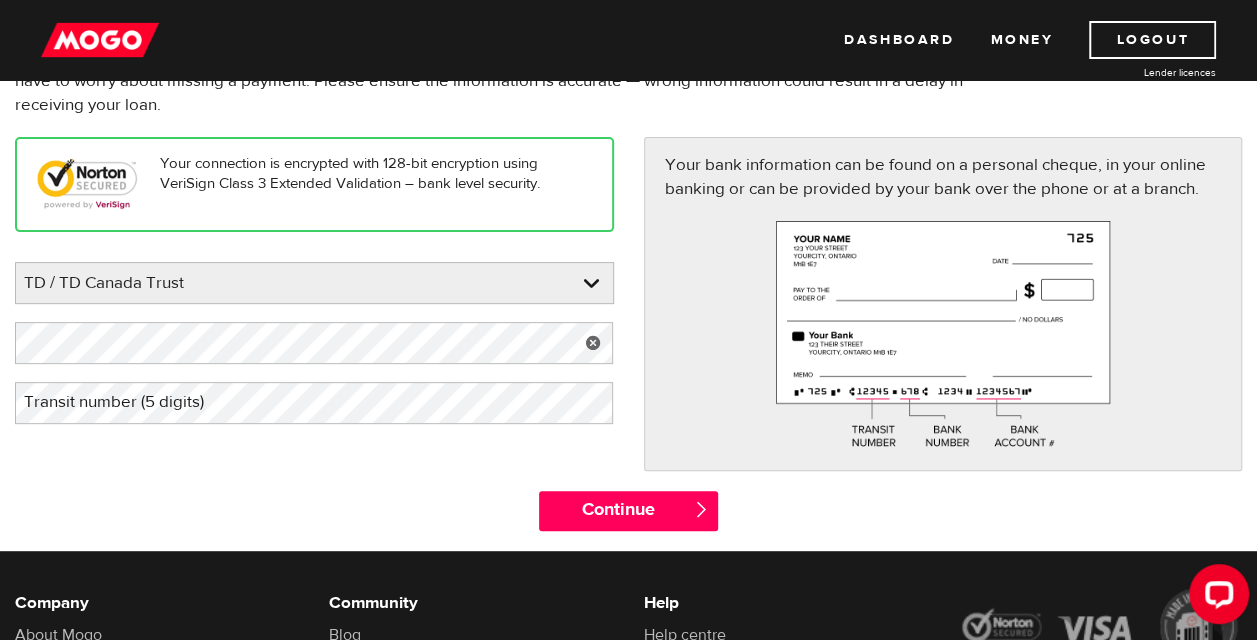 click on "Transit number (5 digits)" at bounding box center [130, 402] 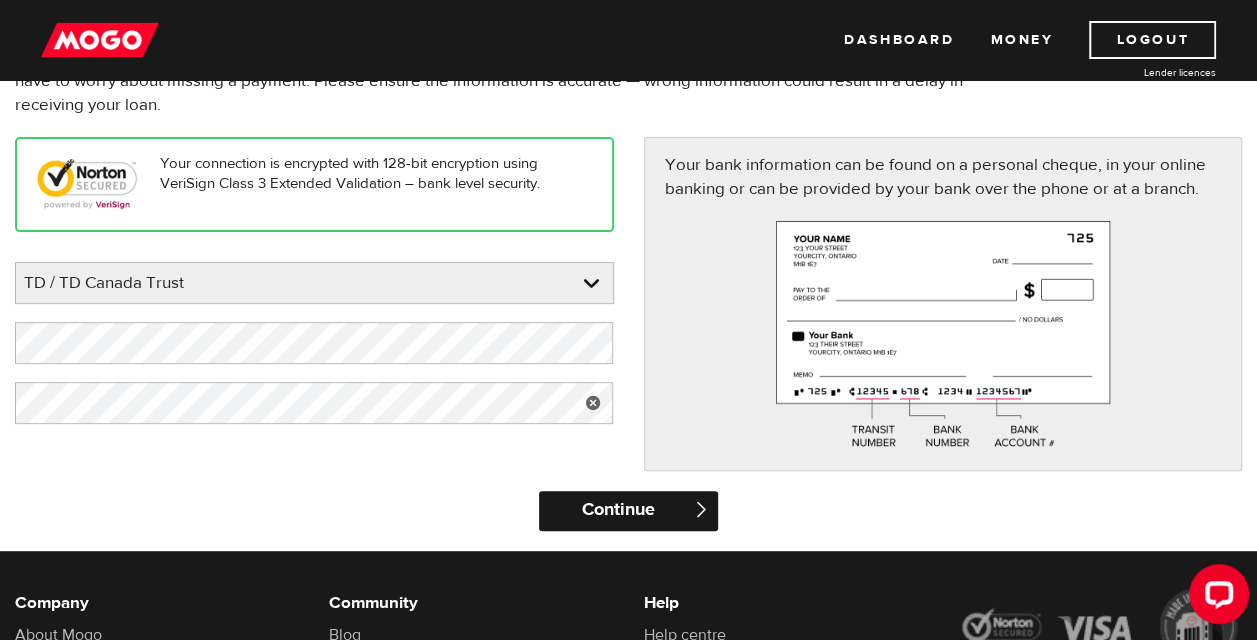 click on "Continue" at bounding box center (629, 511) 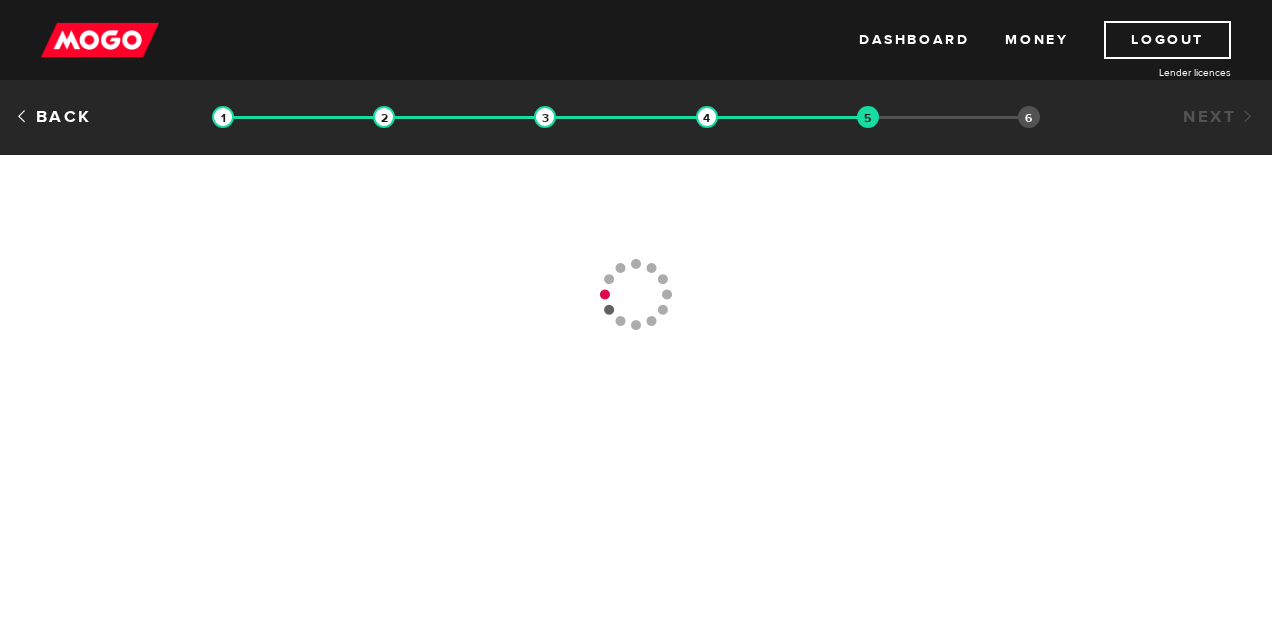 scroll, scrollTop: 0, scrollLeft: 0, axis: both 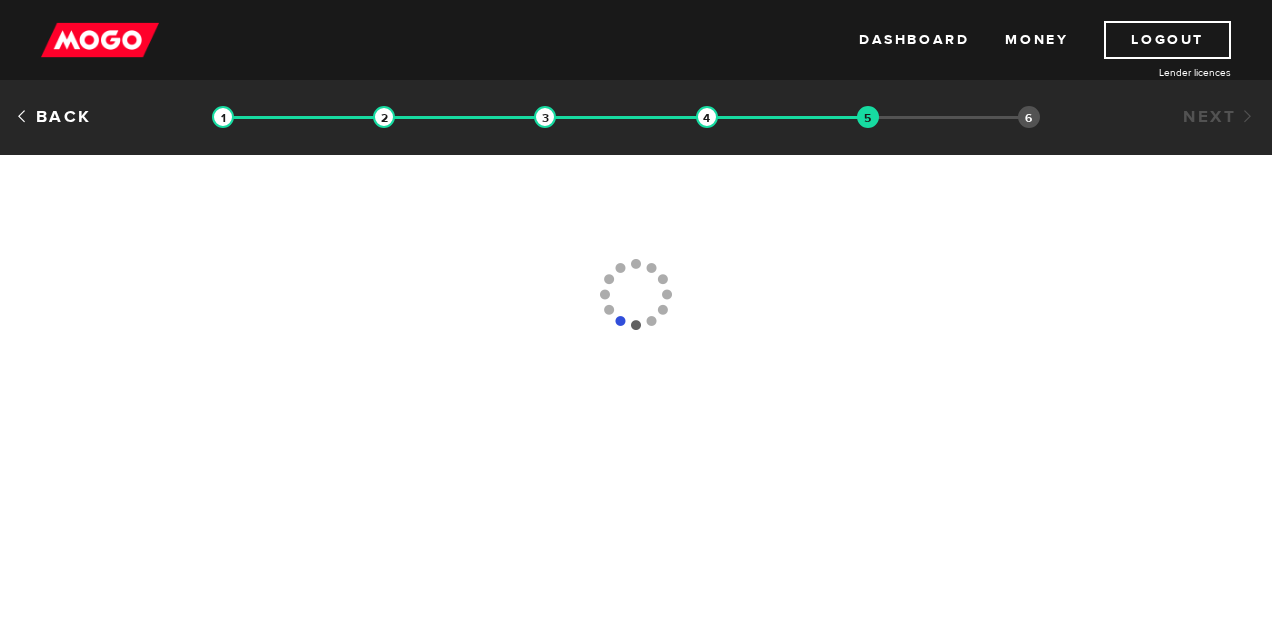 type 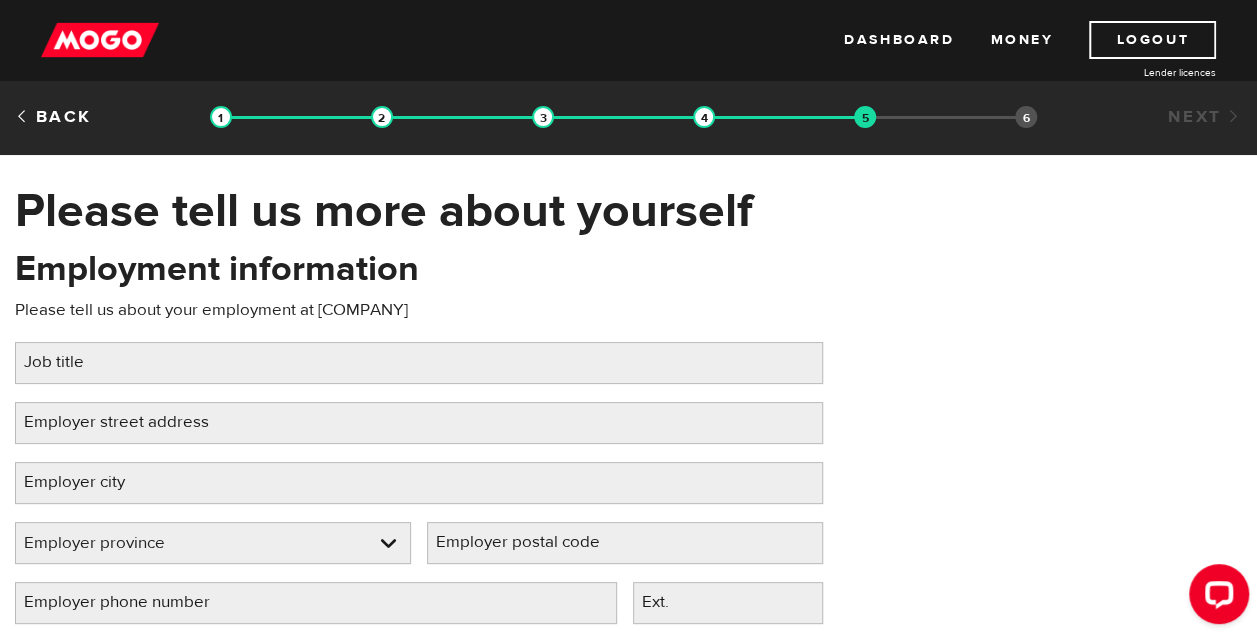 scroll, scrollTop: 0, scrollLeft: 0, axis: both 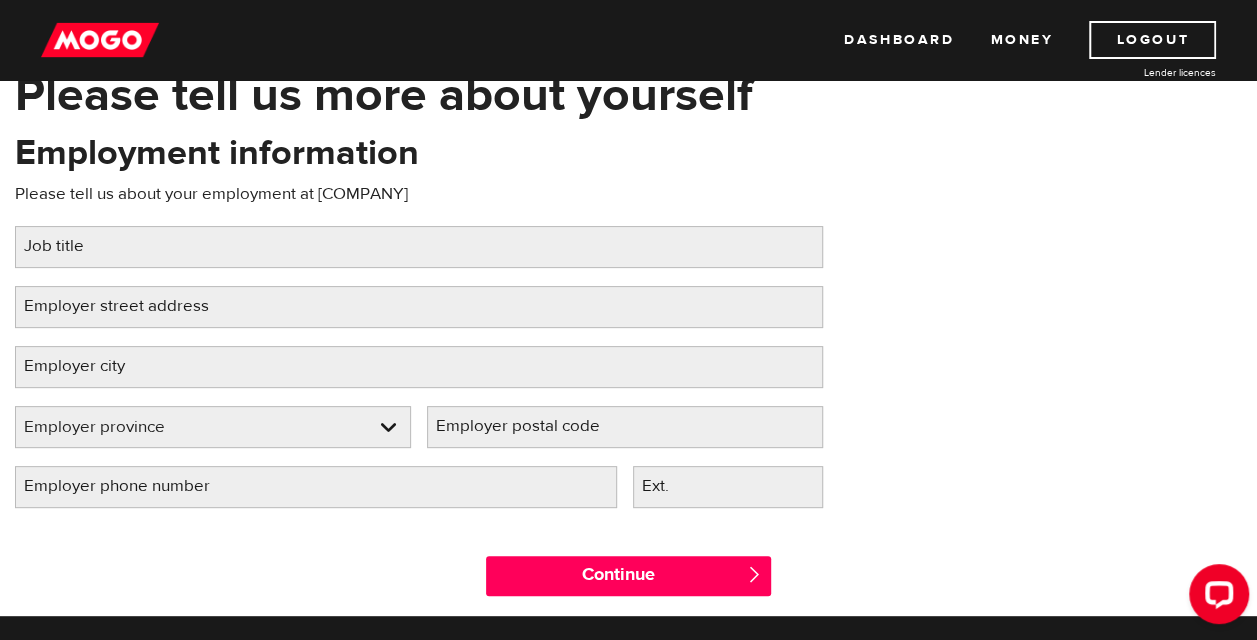click on "Job title" at bounding box center [70, 246] 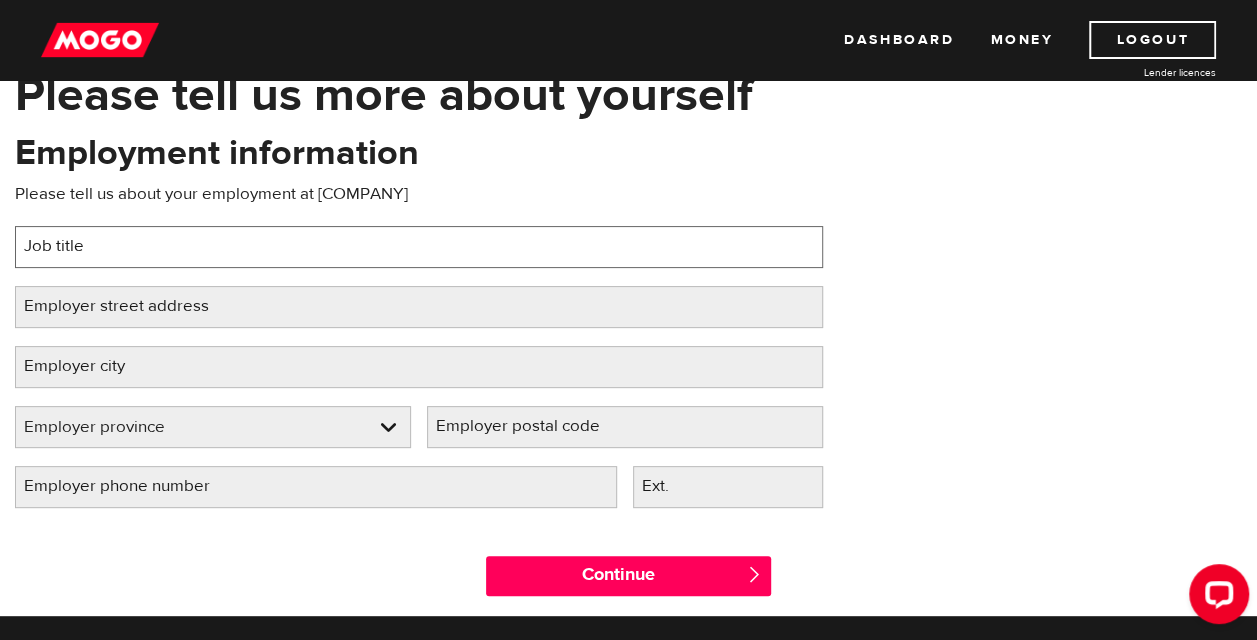 click on "Job title" at bounding box center (419, 247) 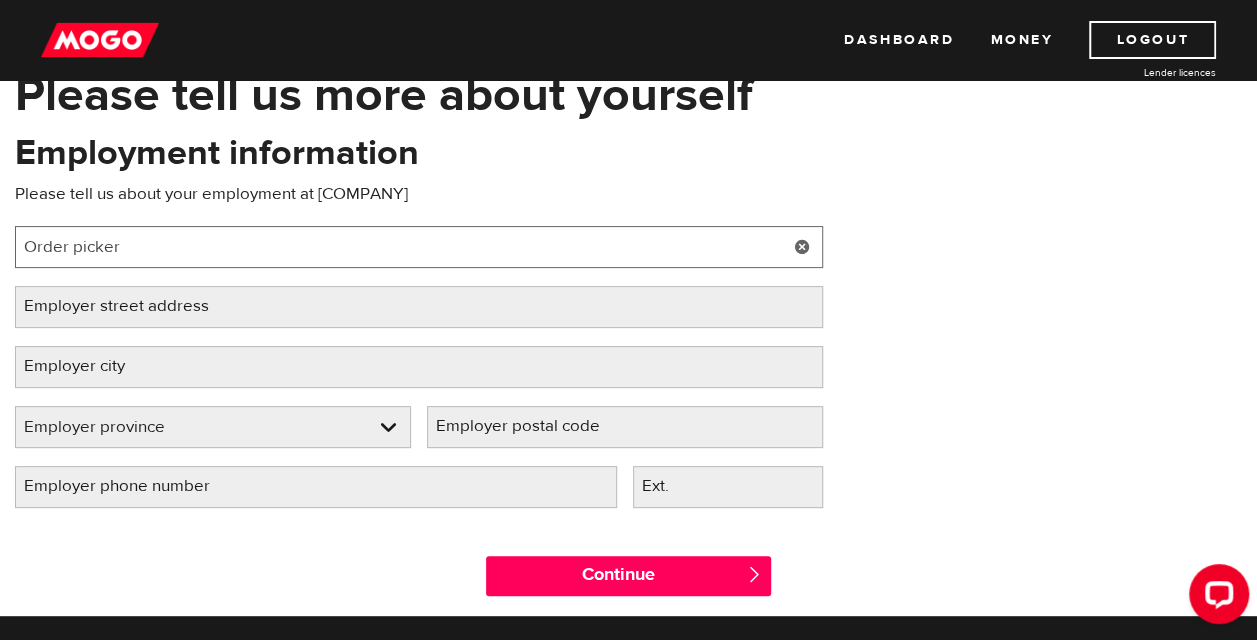 type on "Order picker" 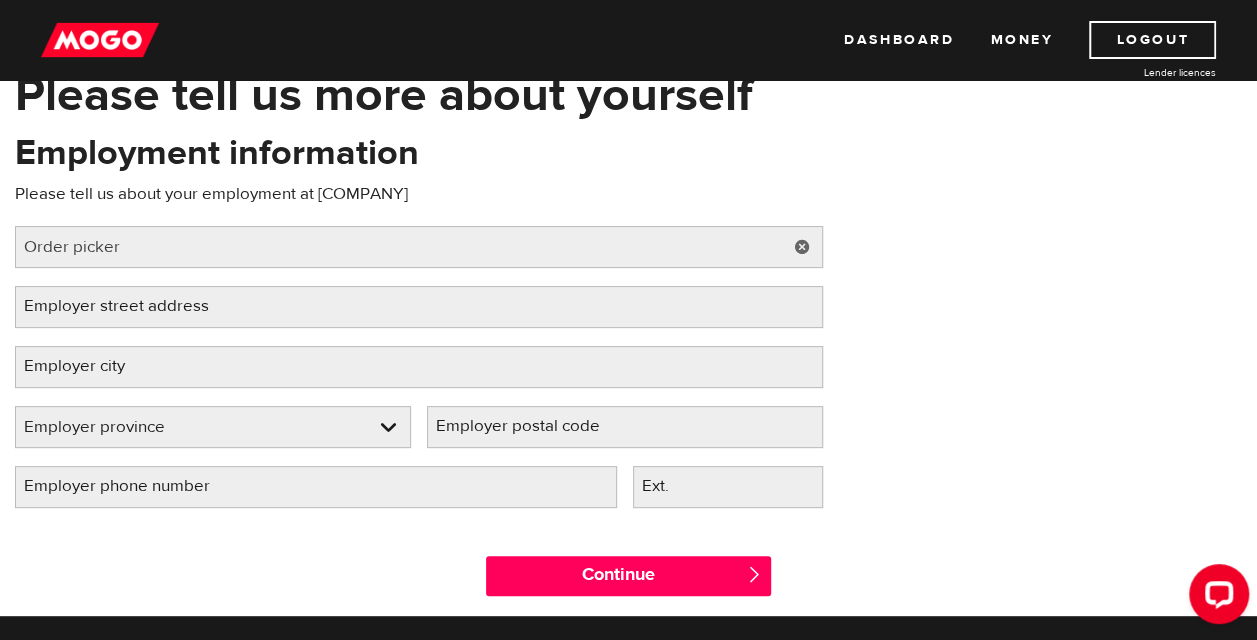 click on "Employer street address" at bounding box center [132, 306] 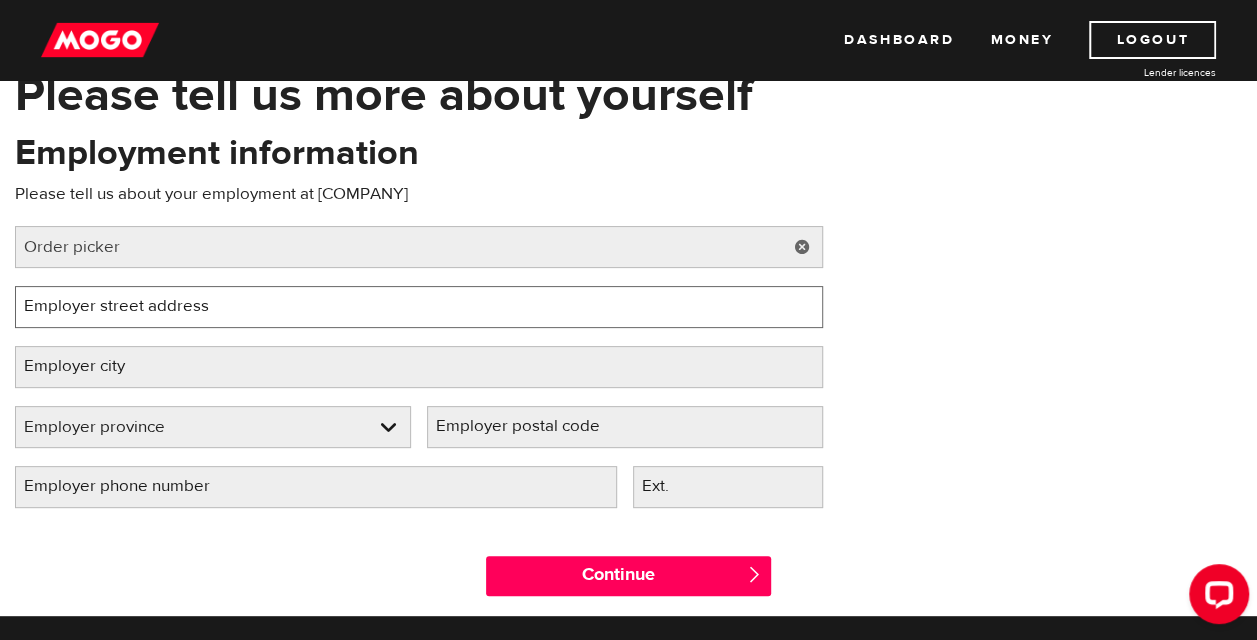 click on "Employer street address" at bounding box center [419, 307] 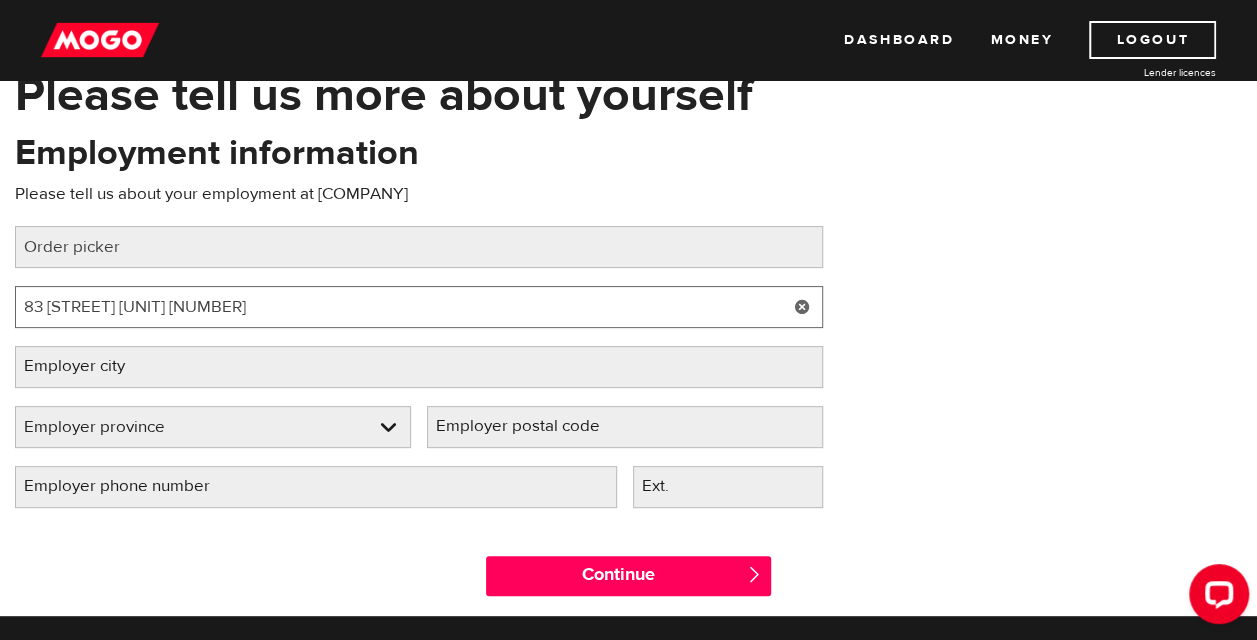type on "83 Kennedy rd unit 1818" 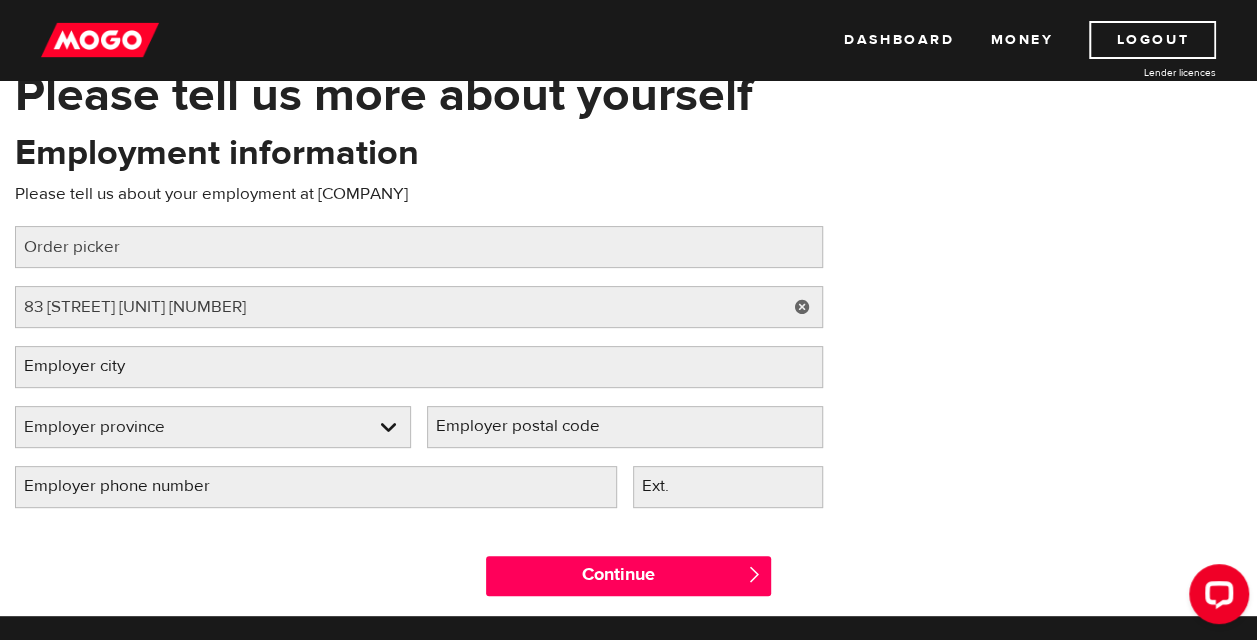 click on "Employer city" at bounding box center [90, 366] 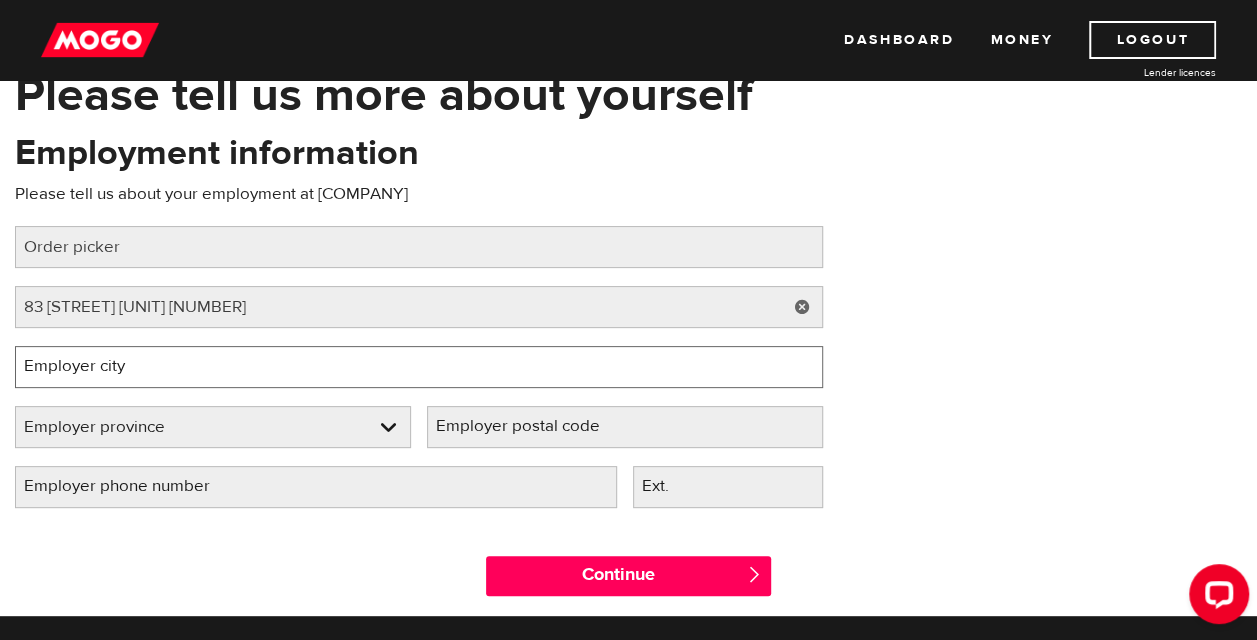 click on "Employer city" at bounding box center (419, 367) 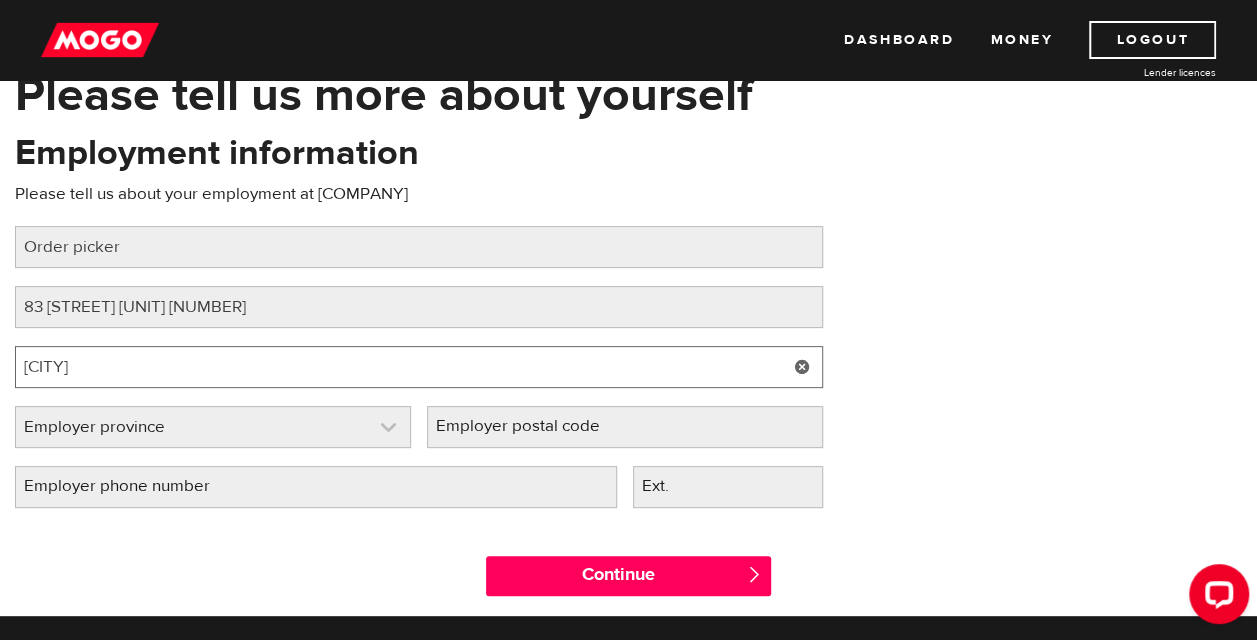 type on "Brampton" 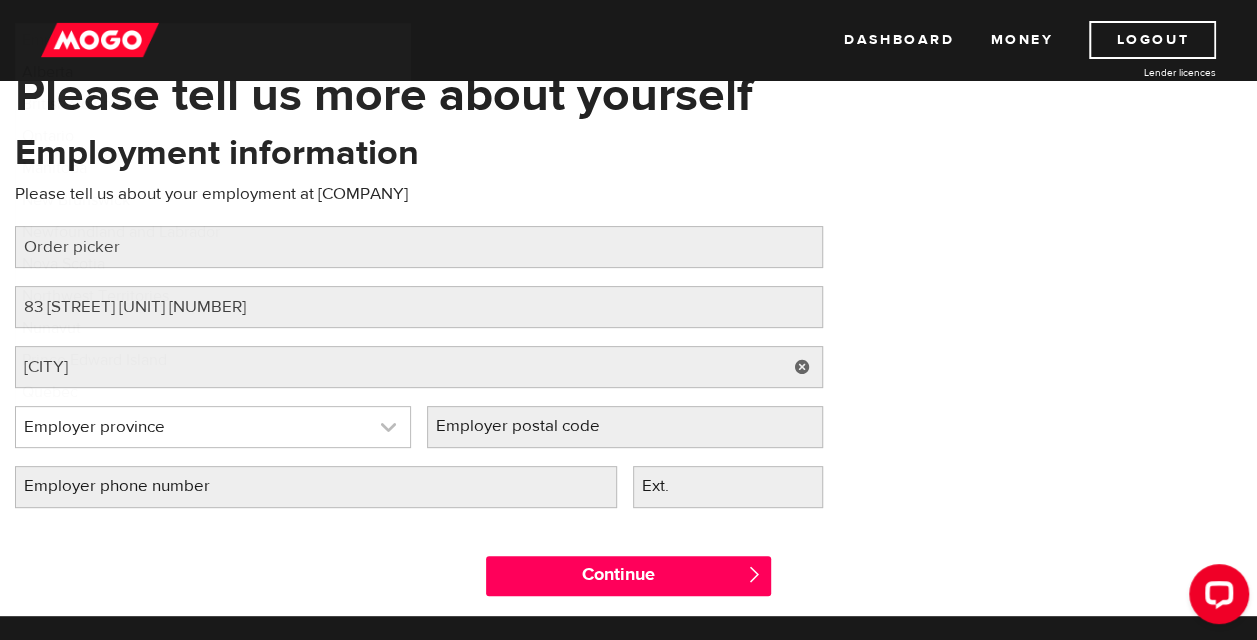 click at bounding box center (213, 427) 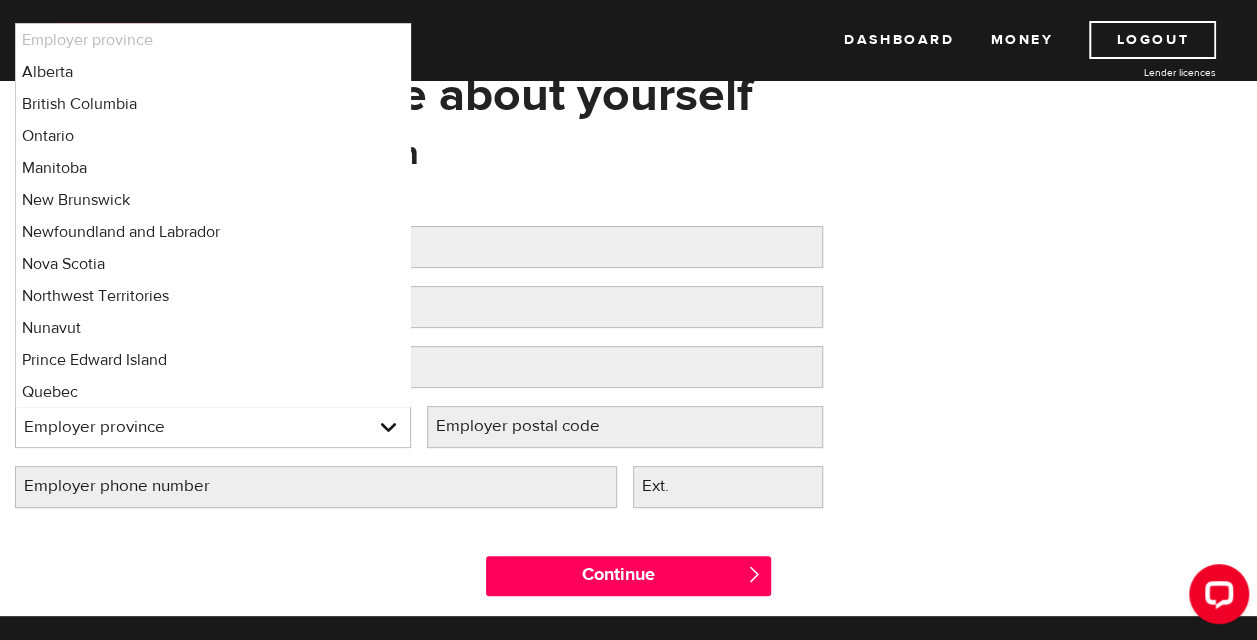 scroll, scrollTop: 65, scrollLeft: 0, axis: vertical 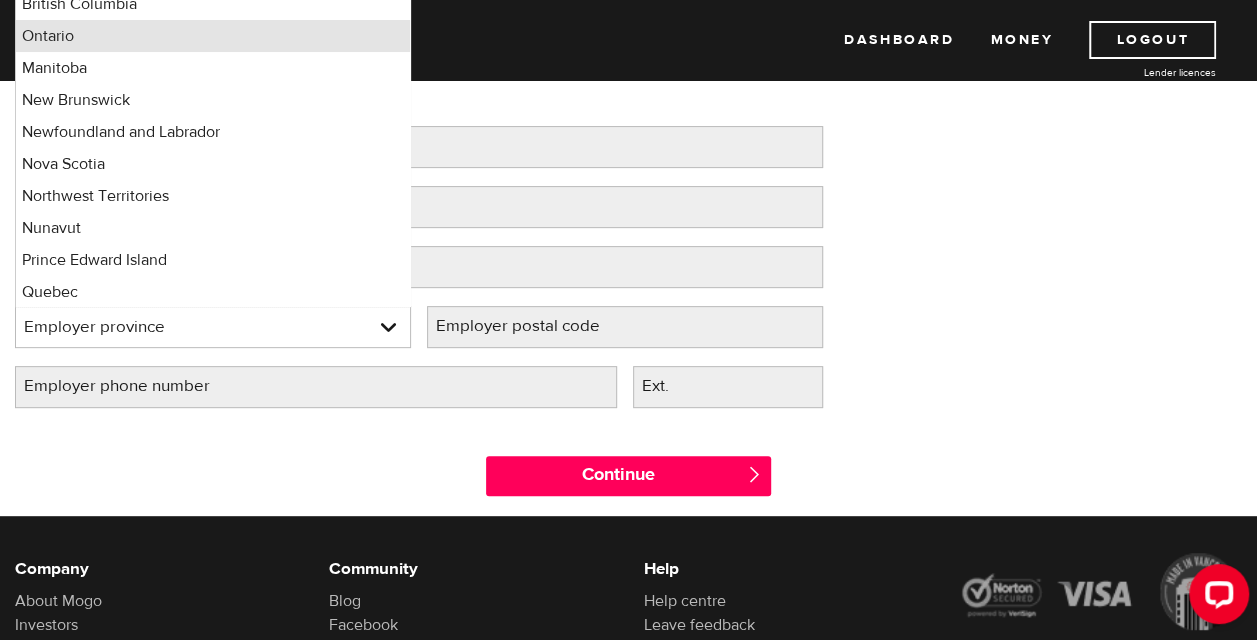 click on "Ontario" at bounding box center (213, 36) 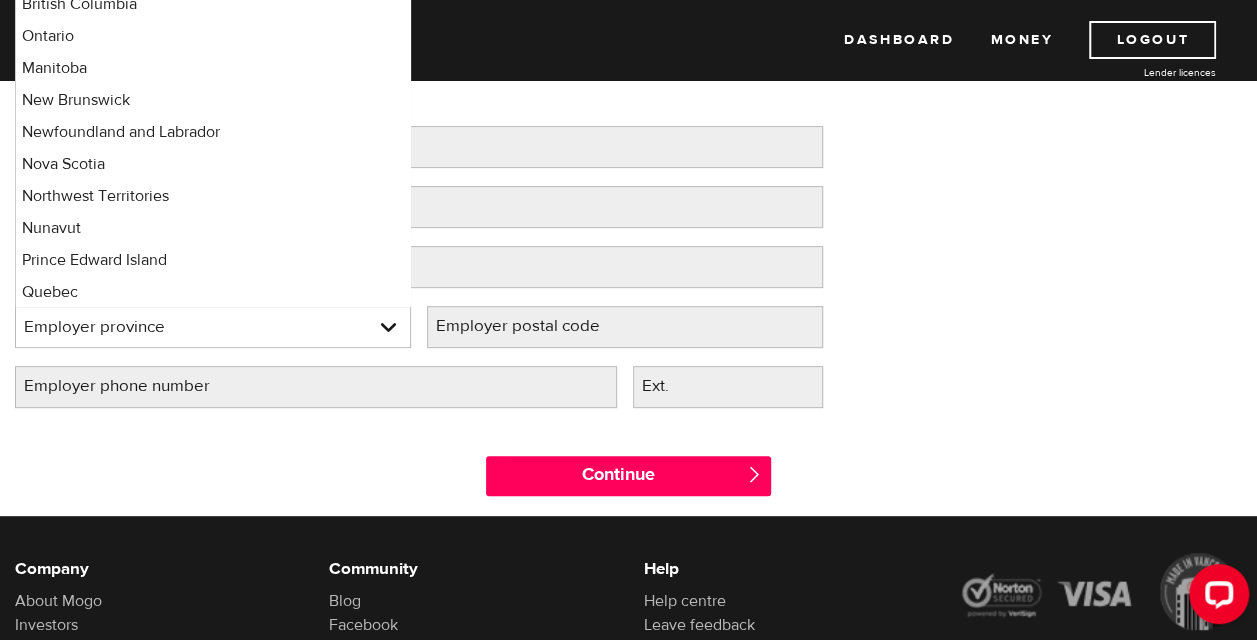 select on "ON" 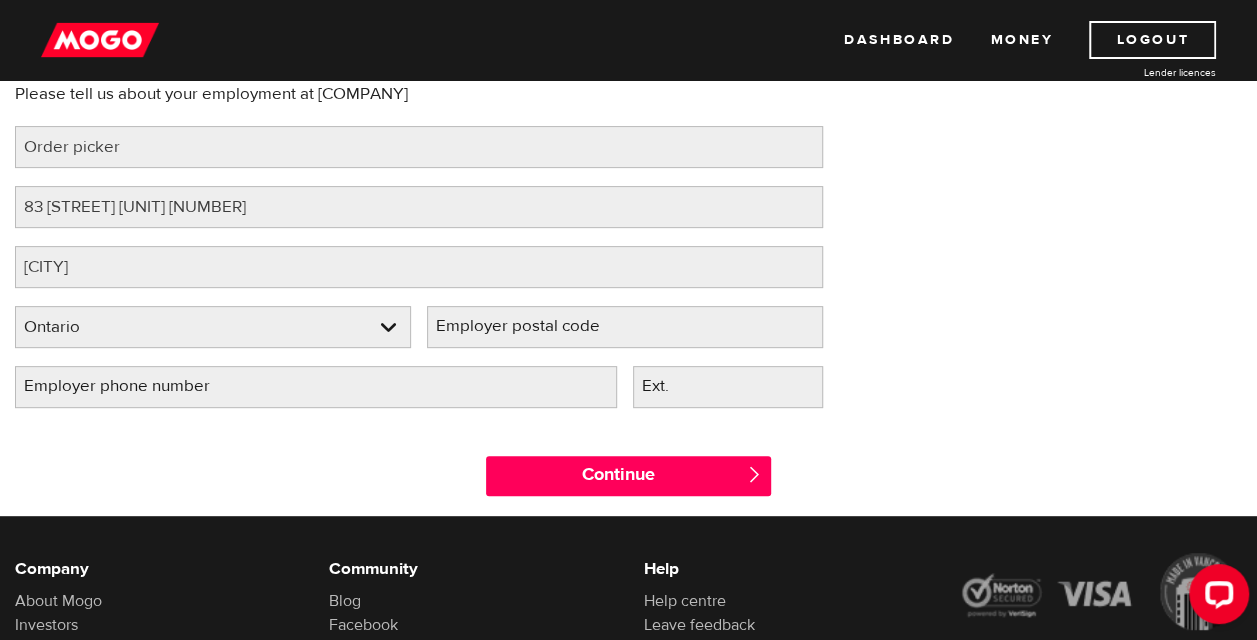 click on "Employer postal code" at bounding box center (534, 326) 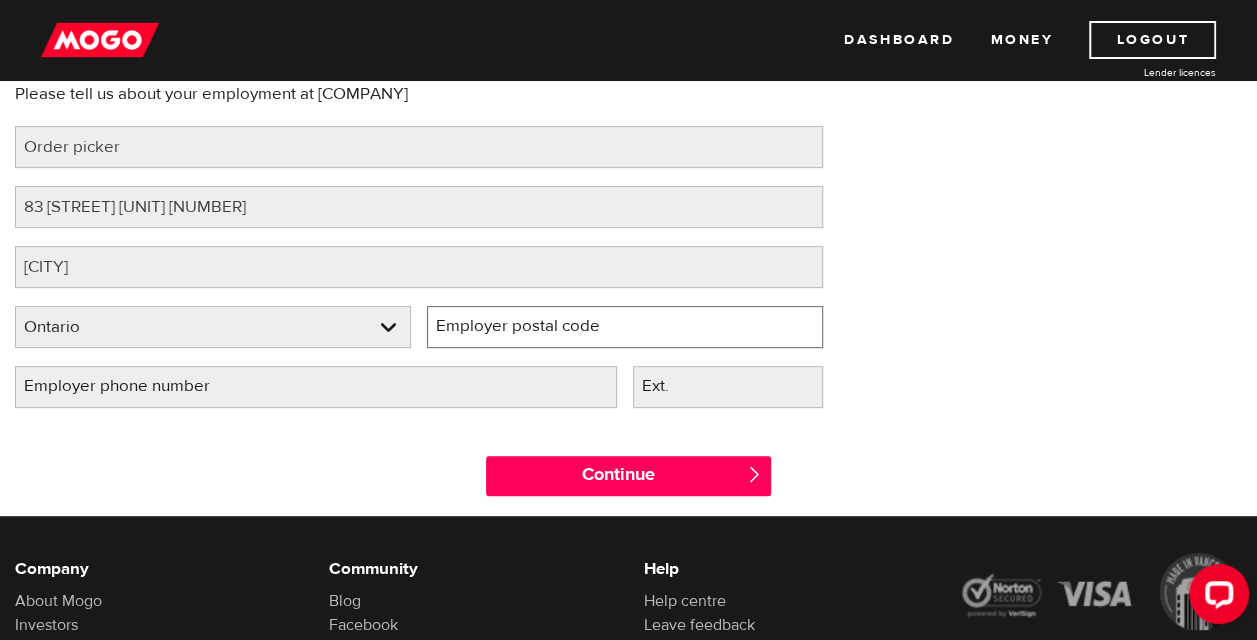 click on "Employer postal code" at bounding box center [625, 327] 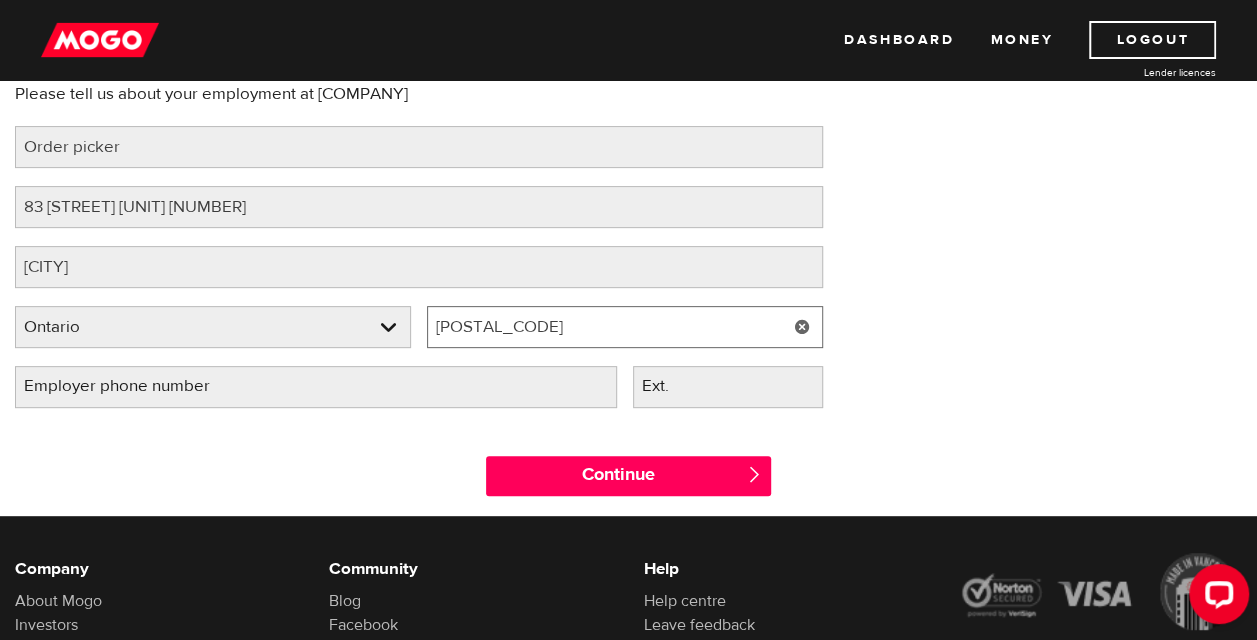 type on "L6W3P1" 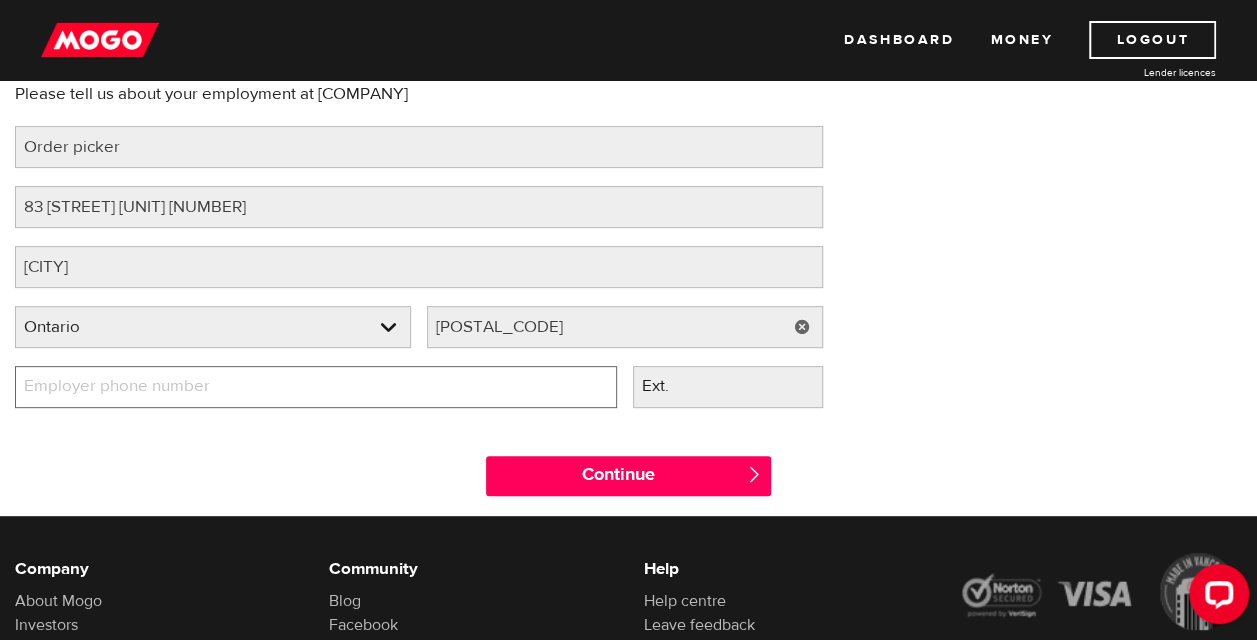 click on "Employer phone number" at bounding box center [316, 387] 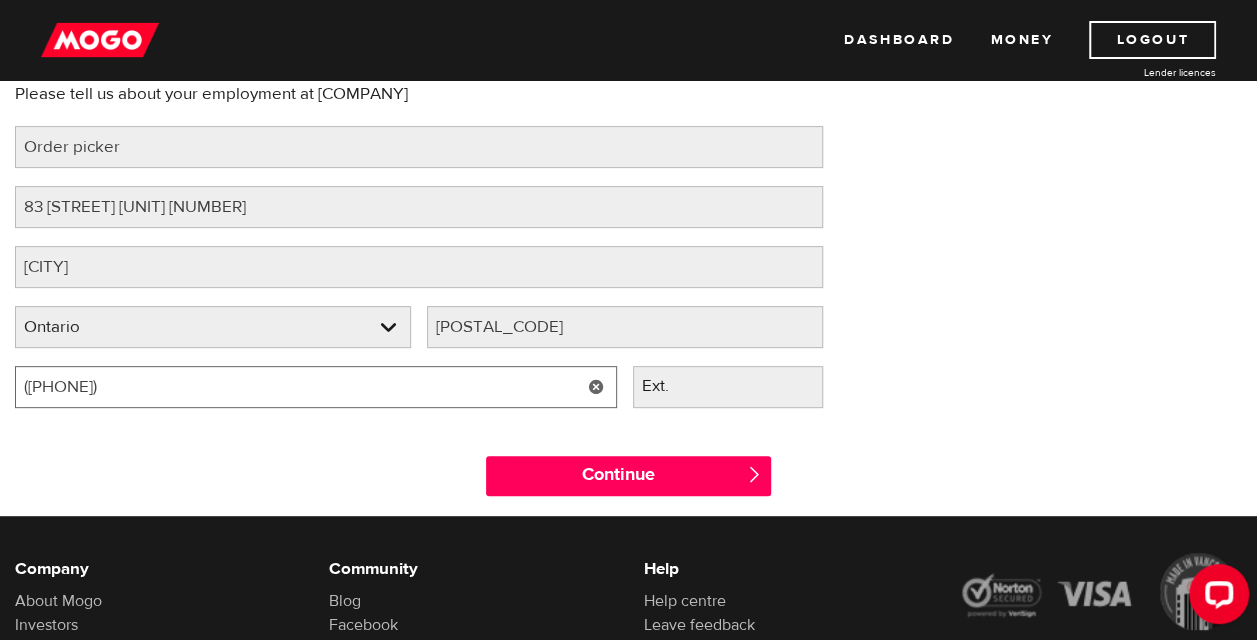type on "(905) 216-3262" 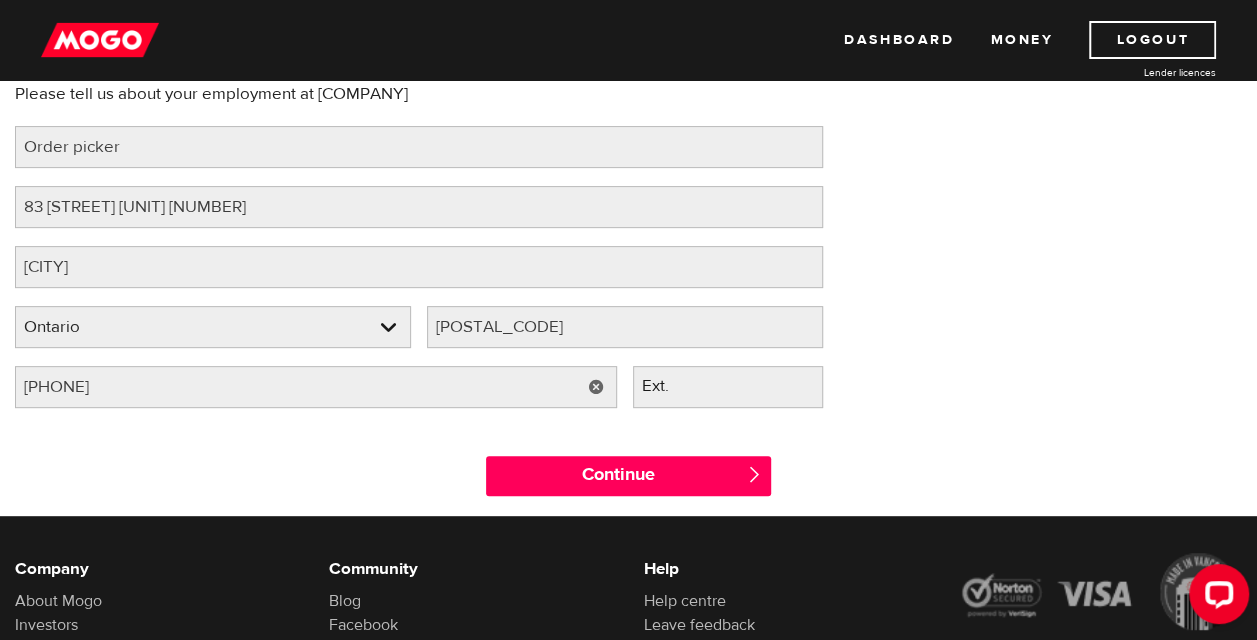 click on "Continue " at bounding box center [628, 471] 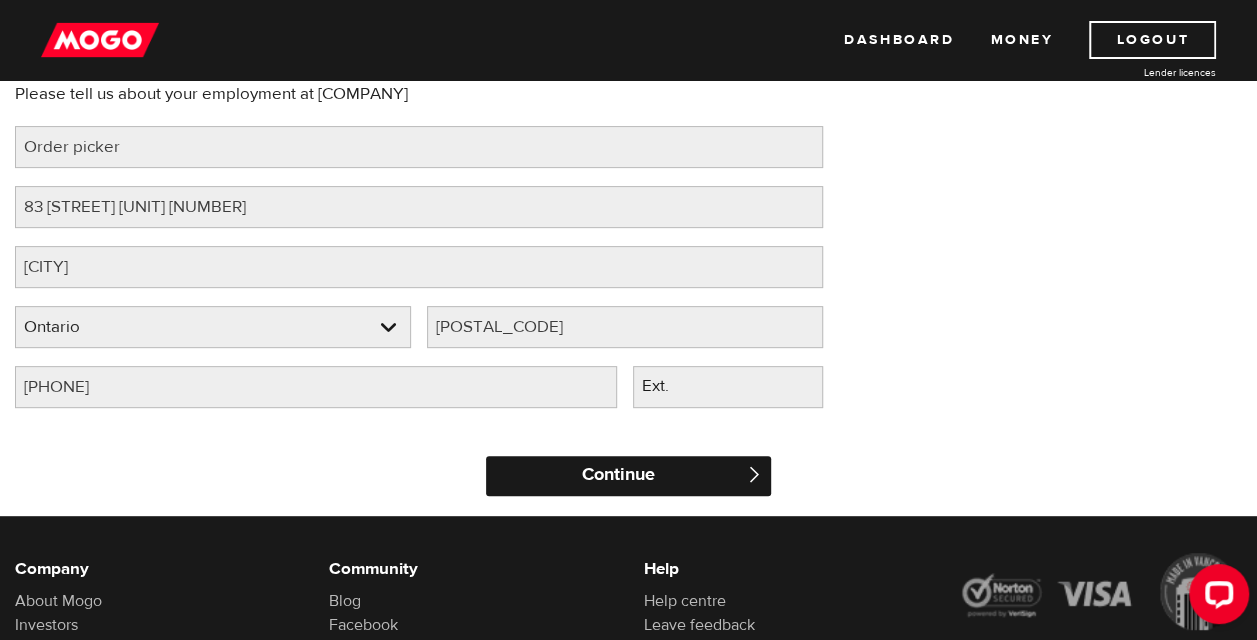 click on "Continue" at bounding box center (628, 476) 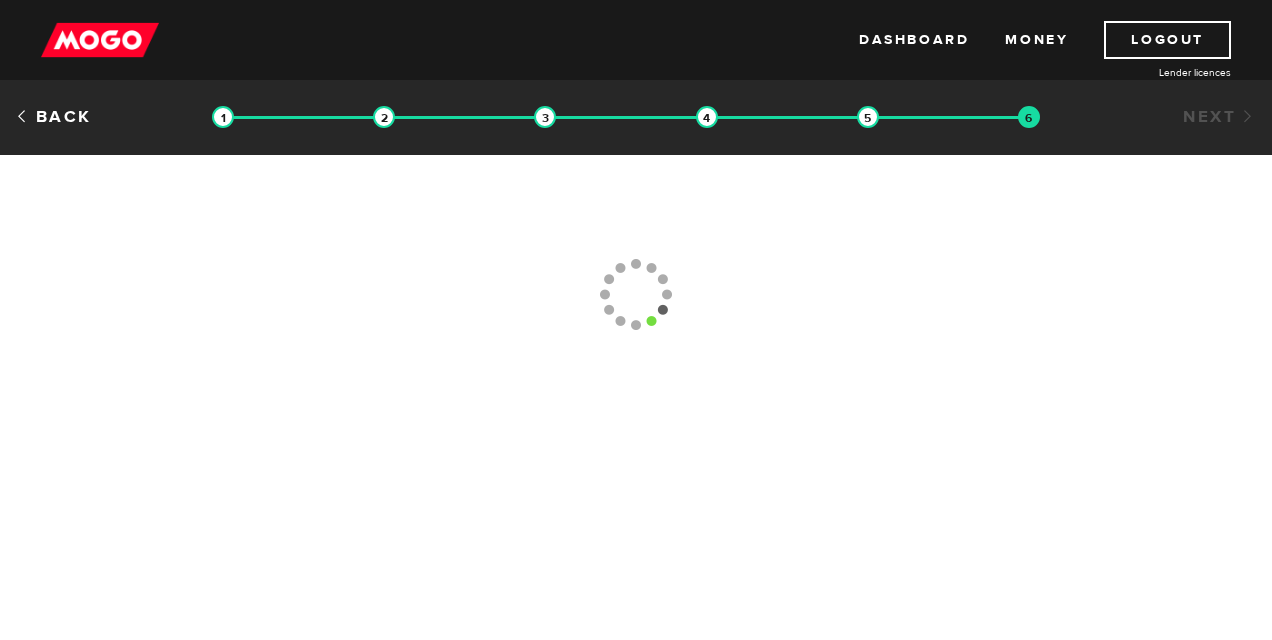 scroll, scrollTop: 0, scrollLeft: 0, axis: both 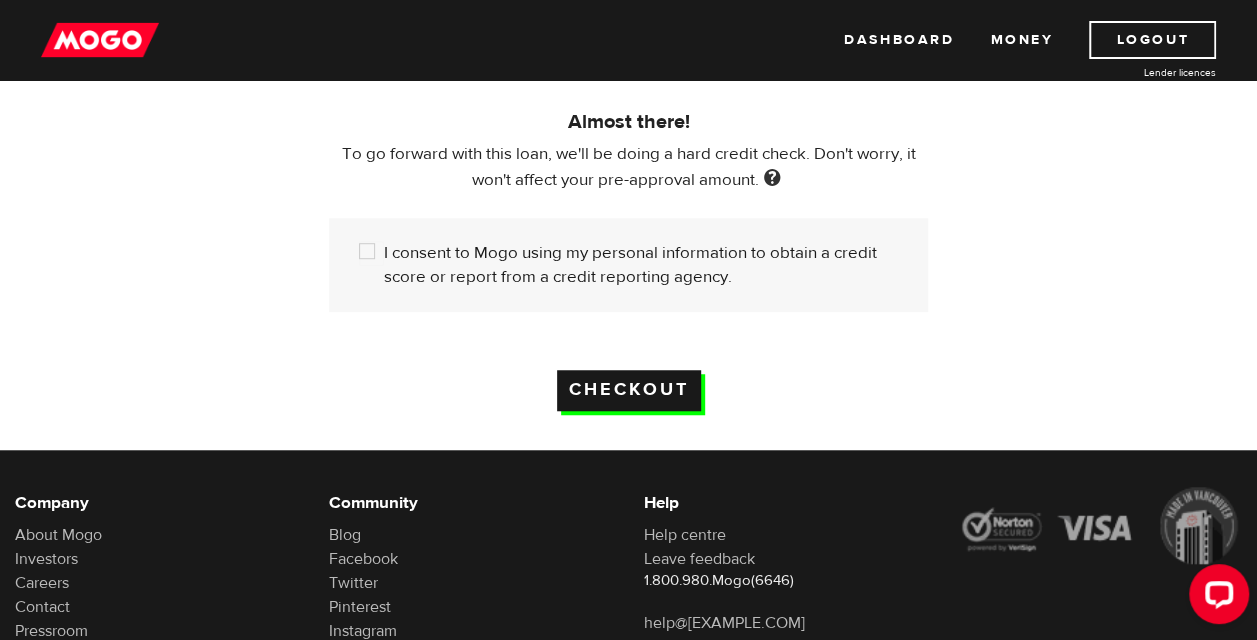 click on "Checkout" at bounding box center (629, 390) 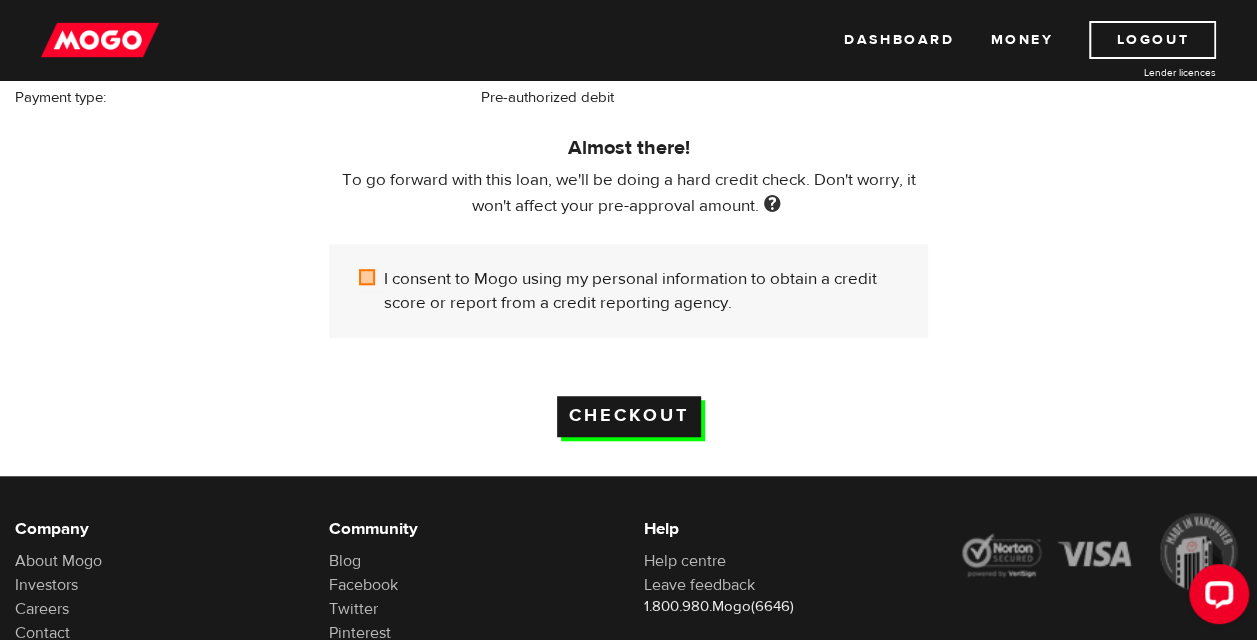 scroll, scrollTop: 566, scrollLeft: 0, axis: vertical 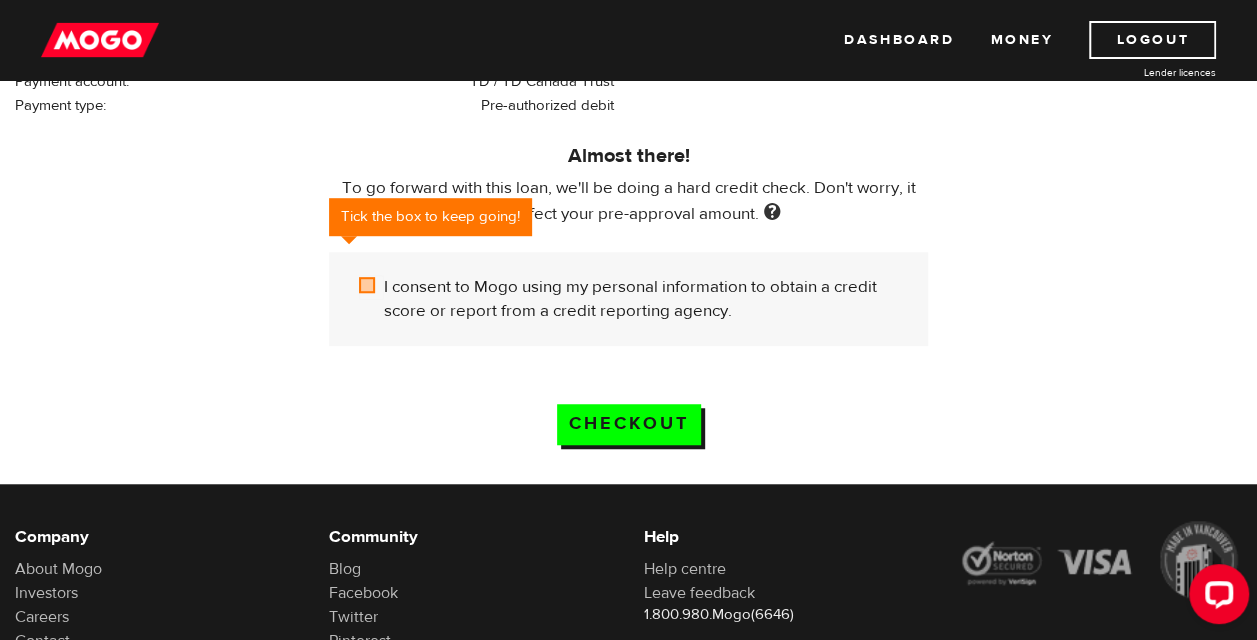 click on "I consent to Mogo using my personal information to obtain a credit score or report from a credit reporting agency." at bounding box center [371, 287] 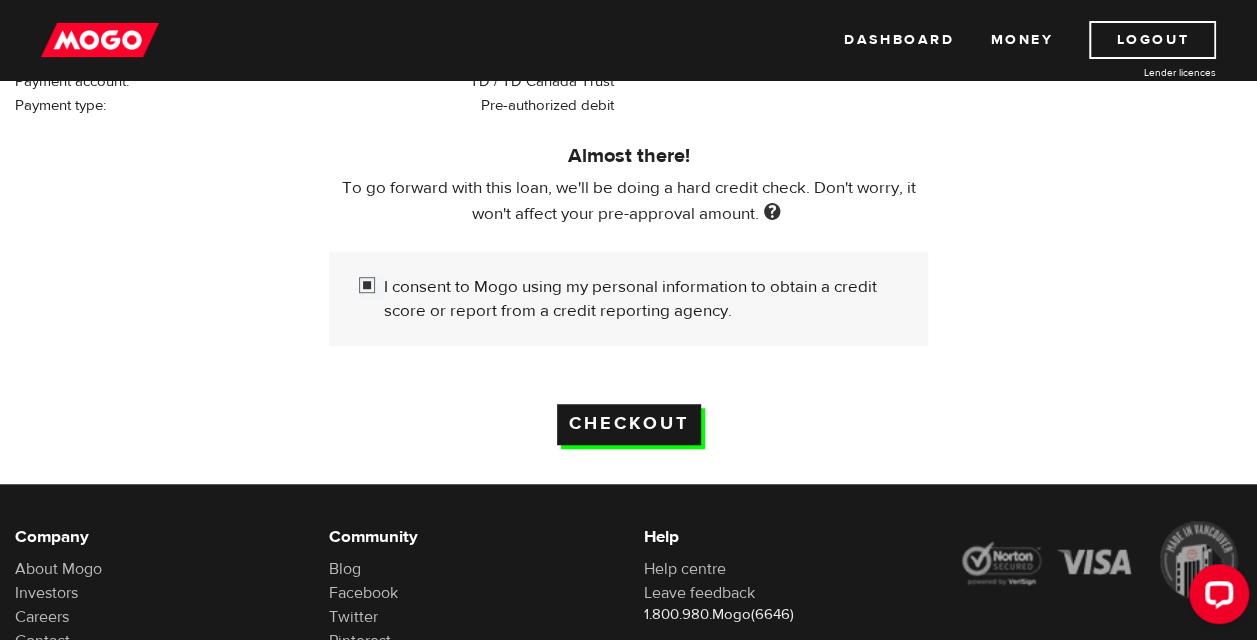 click on "Checkout" at bounding box center (629, 424) 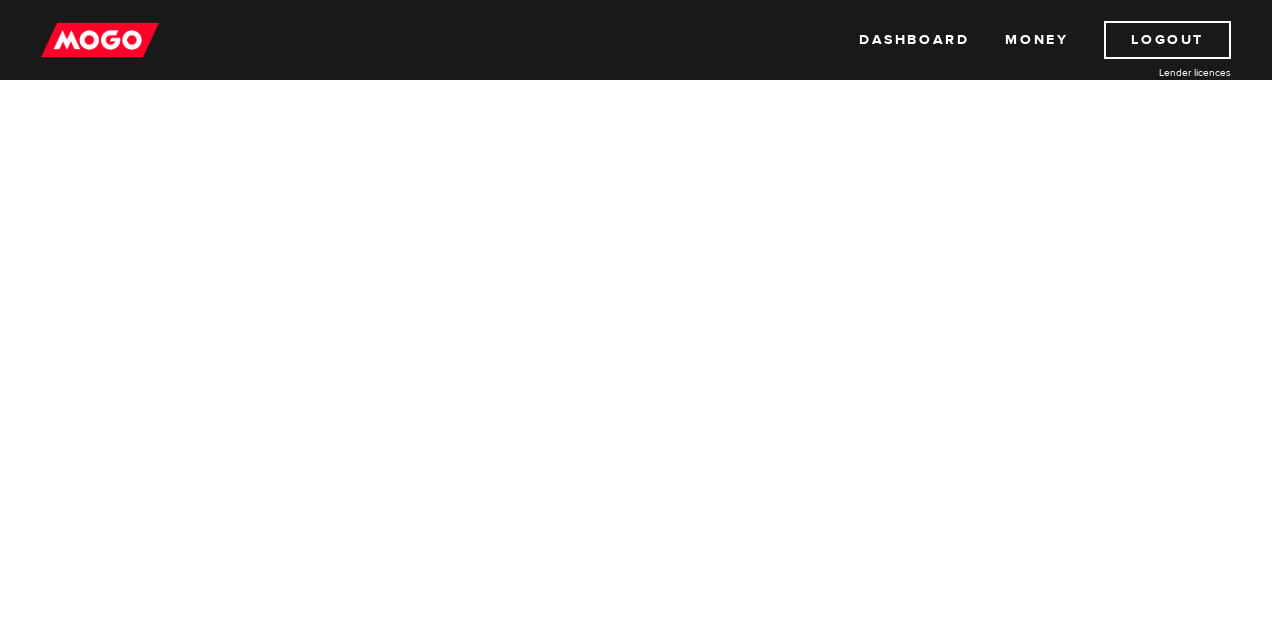 scroll, scrollTop: 0, scrollLeft: 0, axis: both 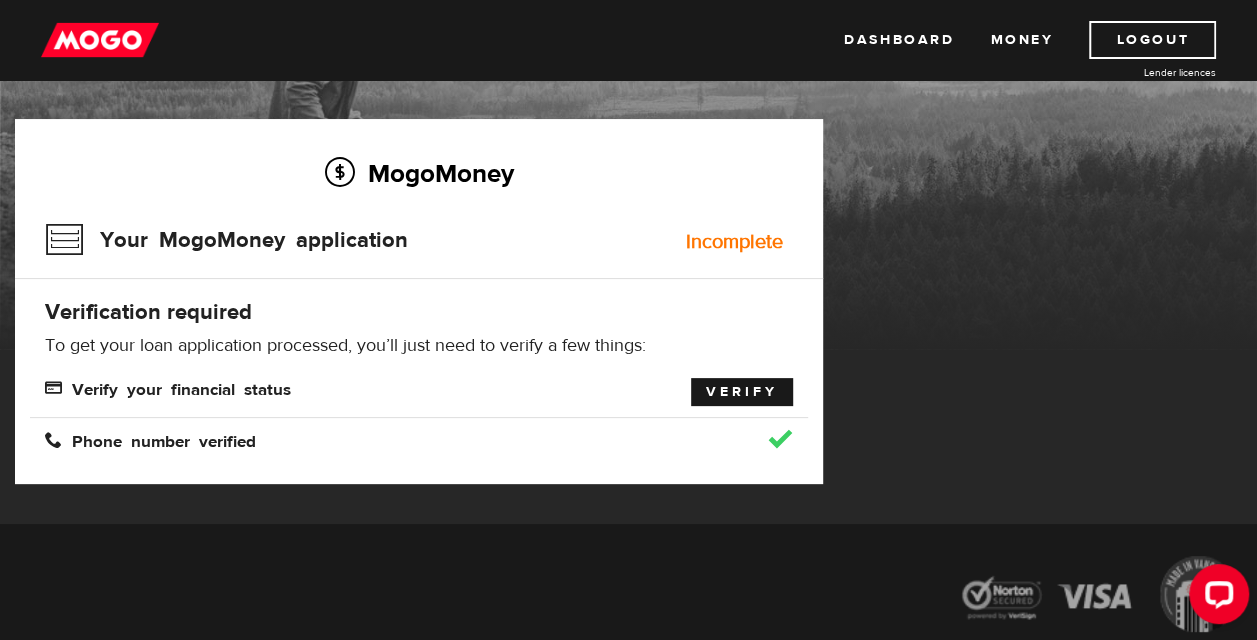 click on "Verify" at bounding box center (742, 392) 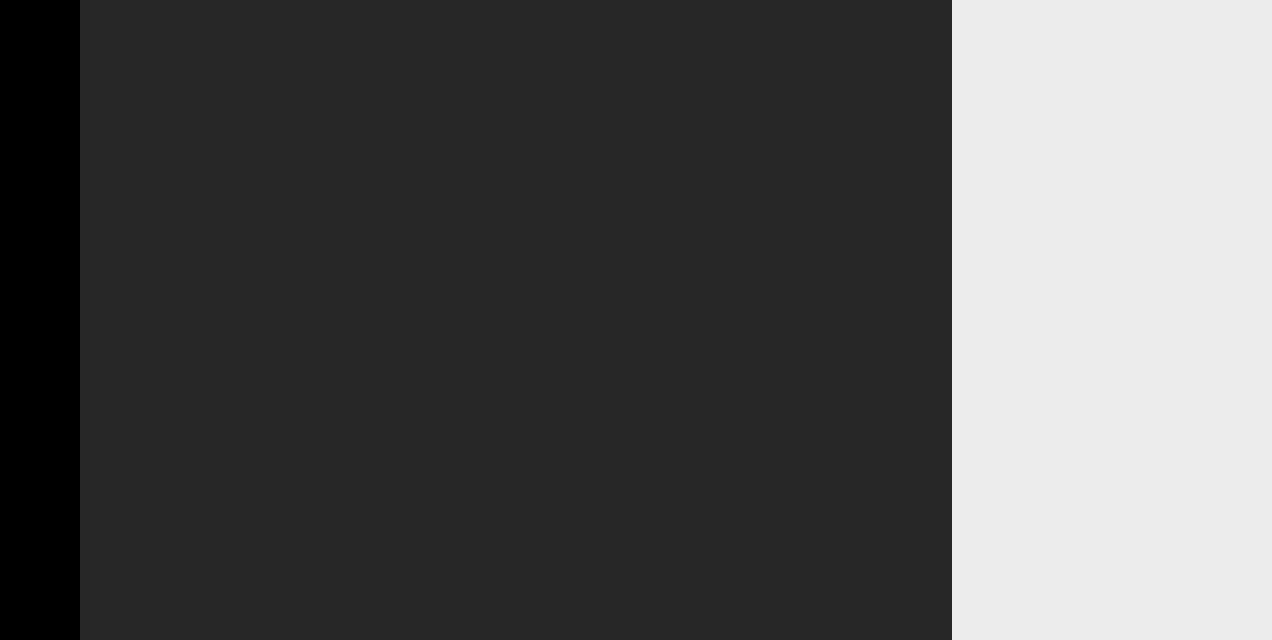 scroll, scrollTop: 0, scrollLeft: 0, axis: both 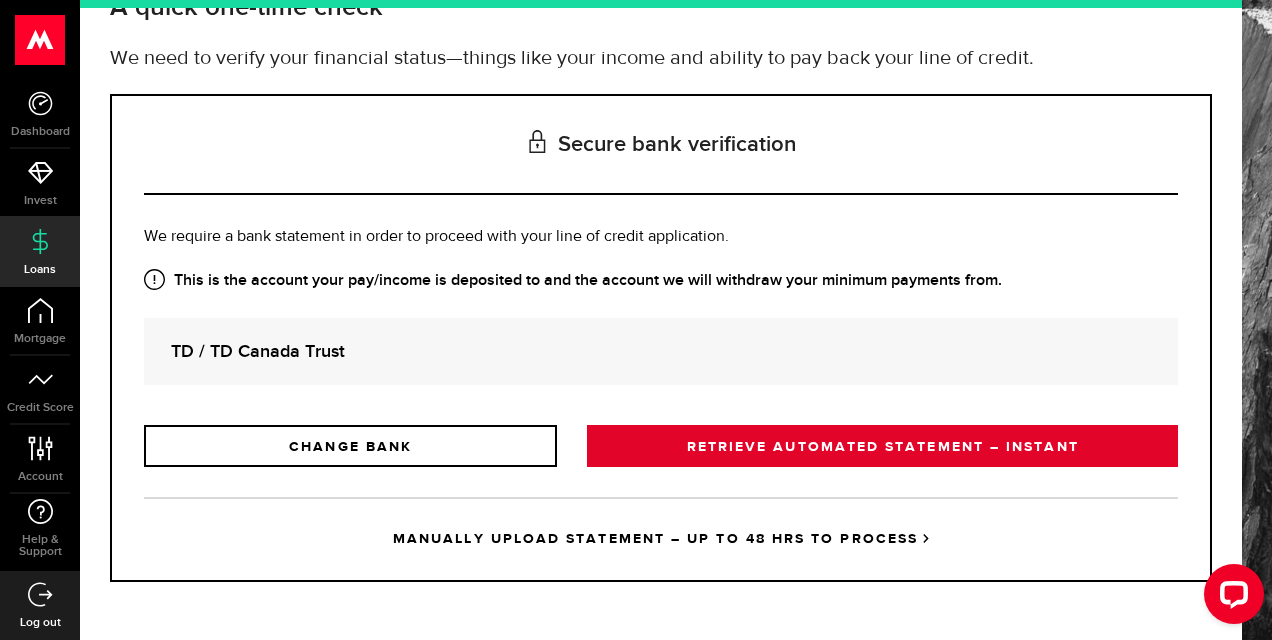 click on "RETRIEVE AUTOMATED STATEMENT – INSTANT" at bounding box center (882, 446) 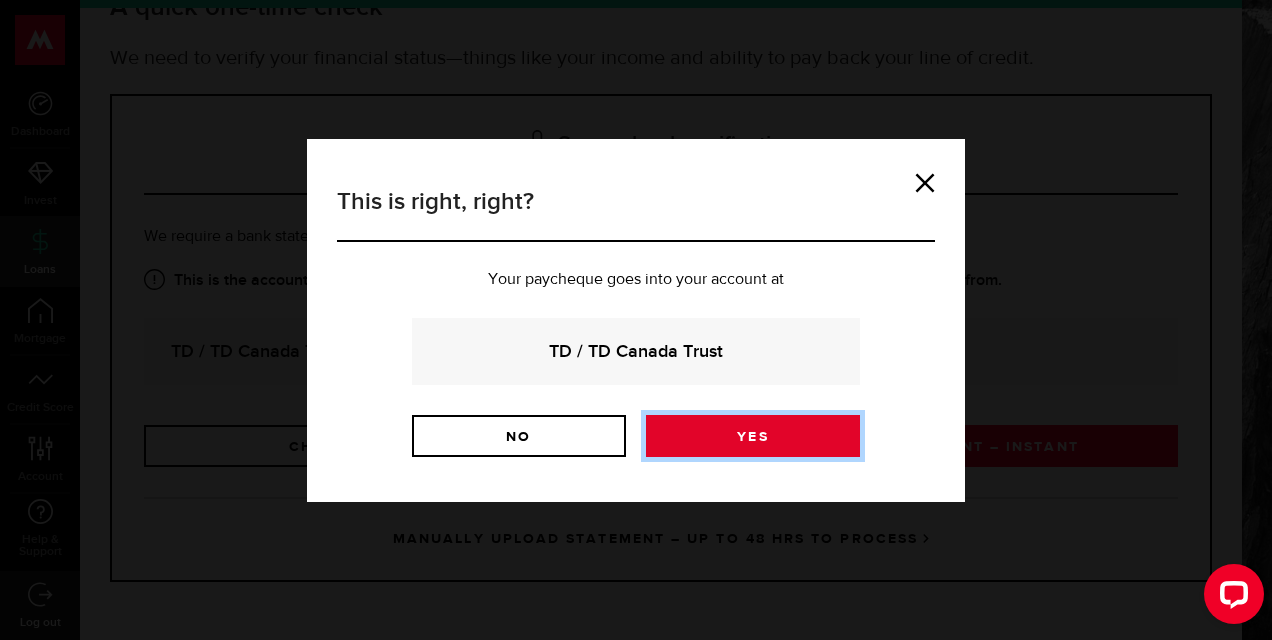 click on "Yes" at bounding box center [753, 436] 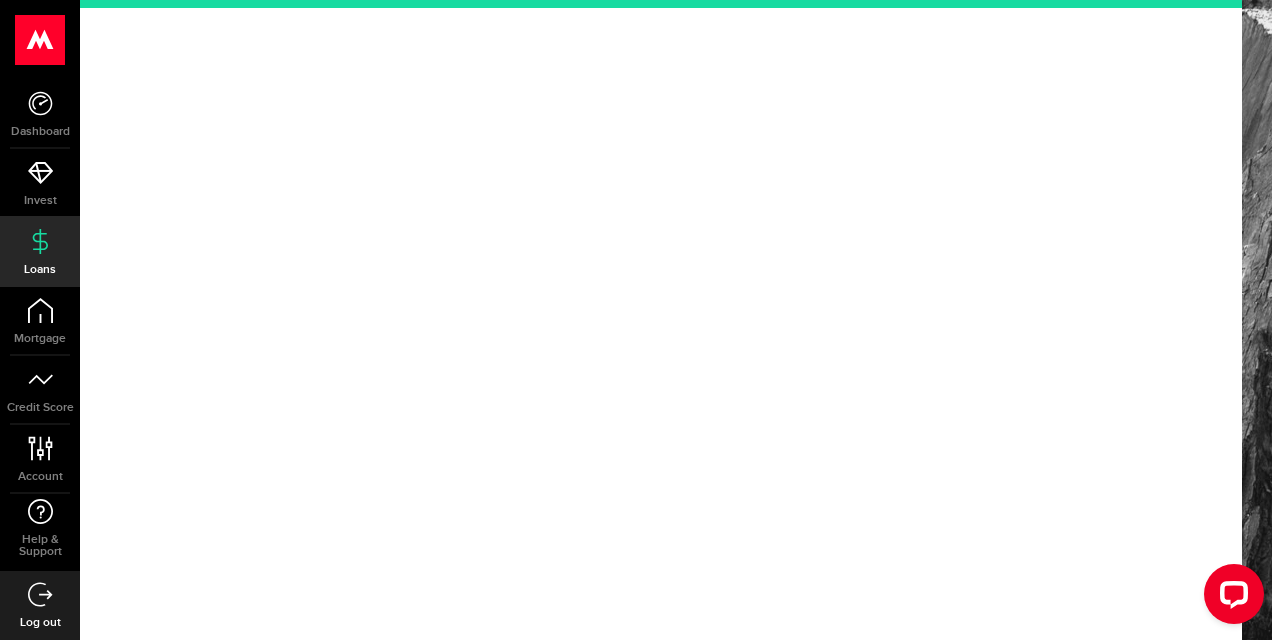 scroll, scrollTop: 0, scrollLeft: 0, axis: both 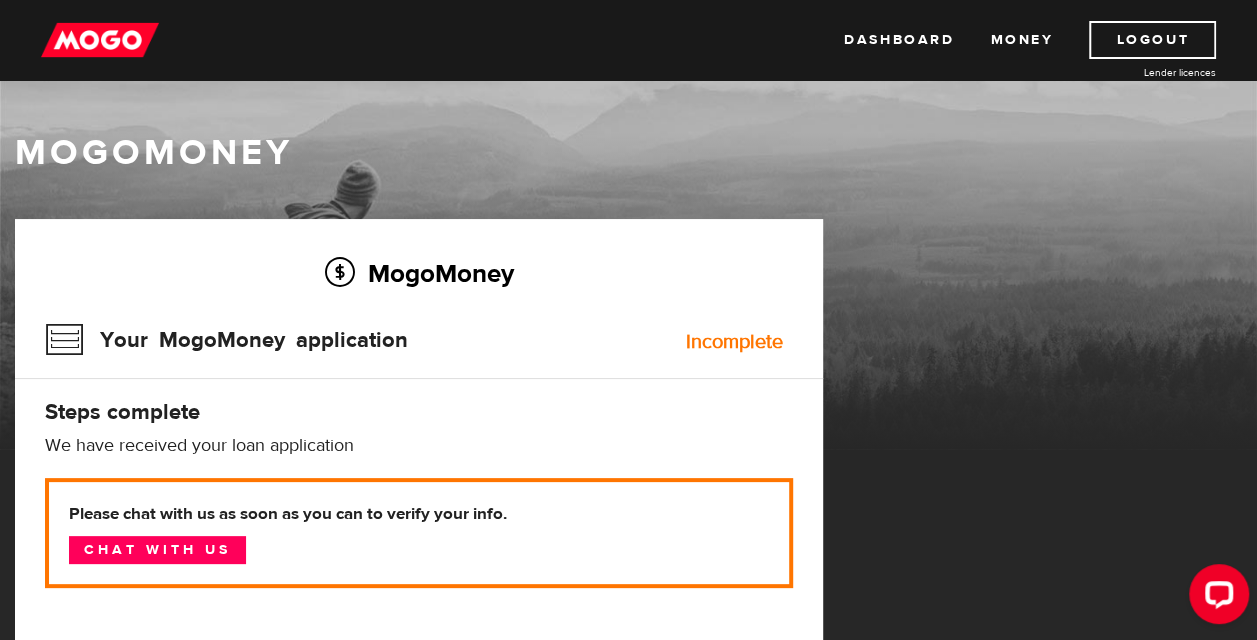 click on "Incomplete" at bounding box center [734, 342] 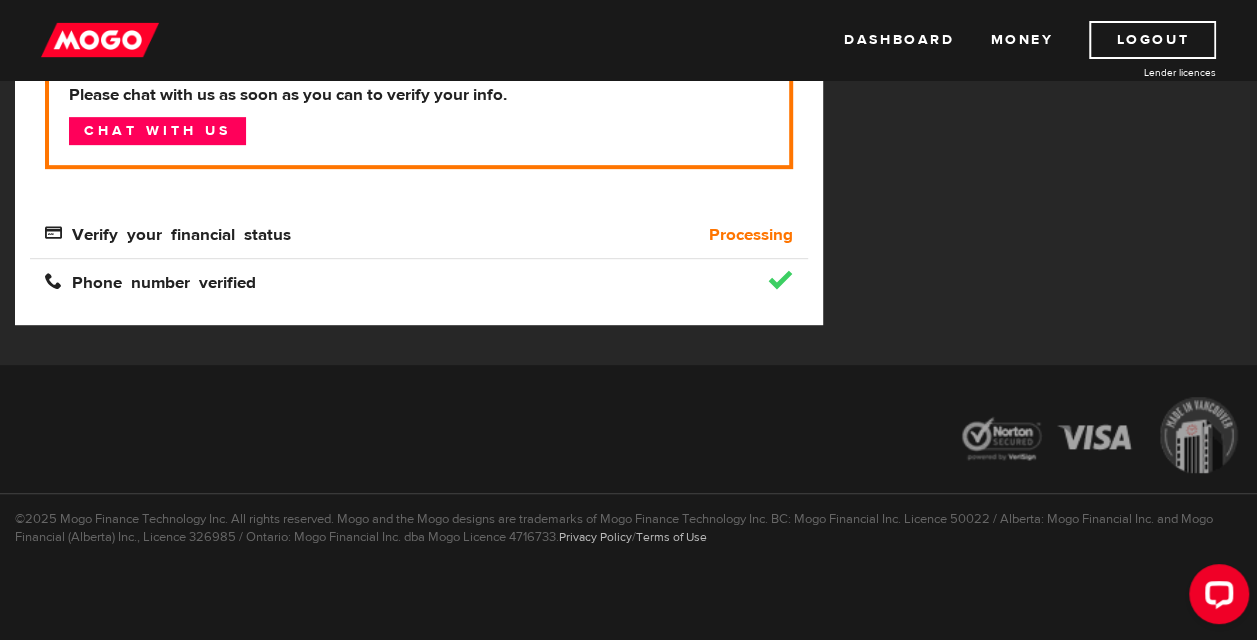 scroll, scrollTop: 420, scrollLeft: 0, axis: vertical 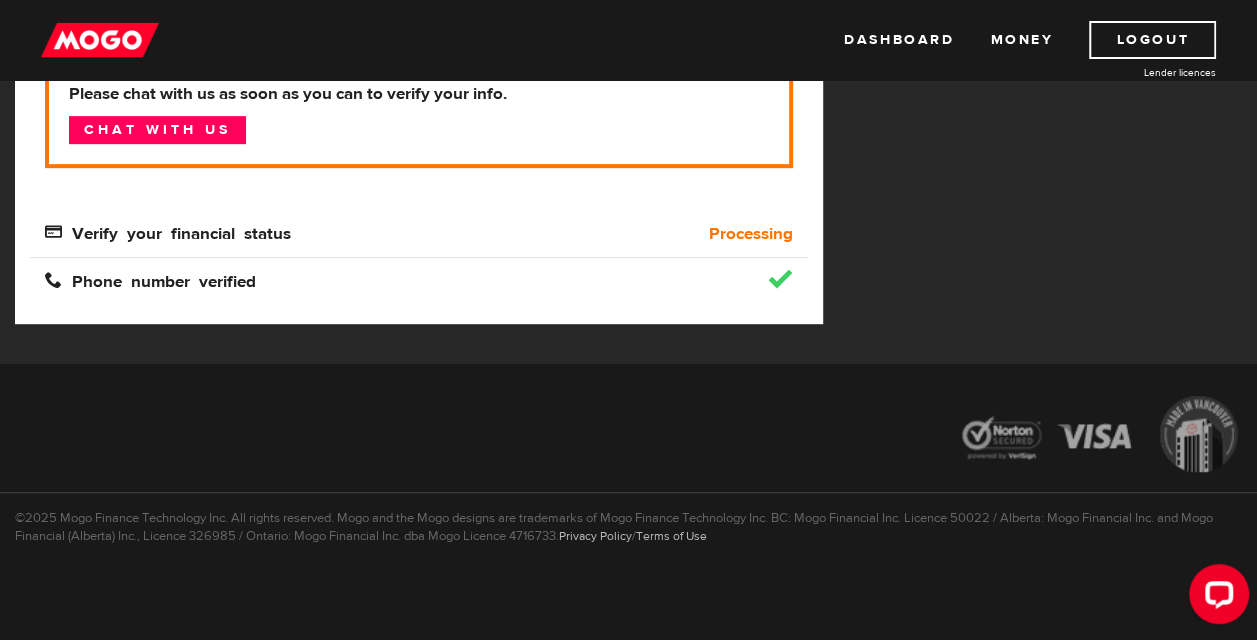 drag, startPoint x: 110, startPoint y: 226, endPoint x: 238, endPoint y: 238, distance: 128.56126 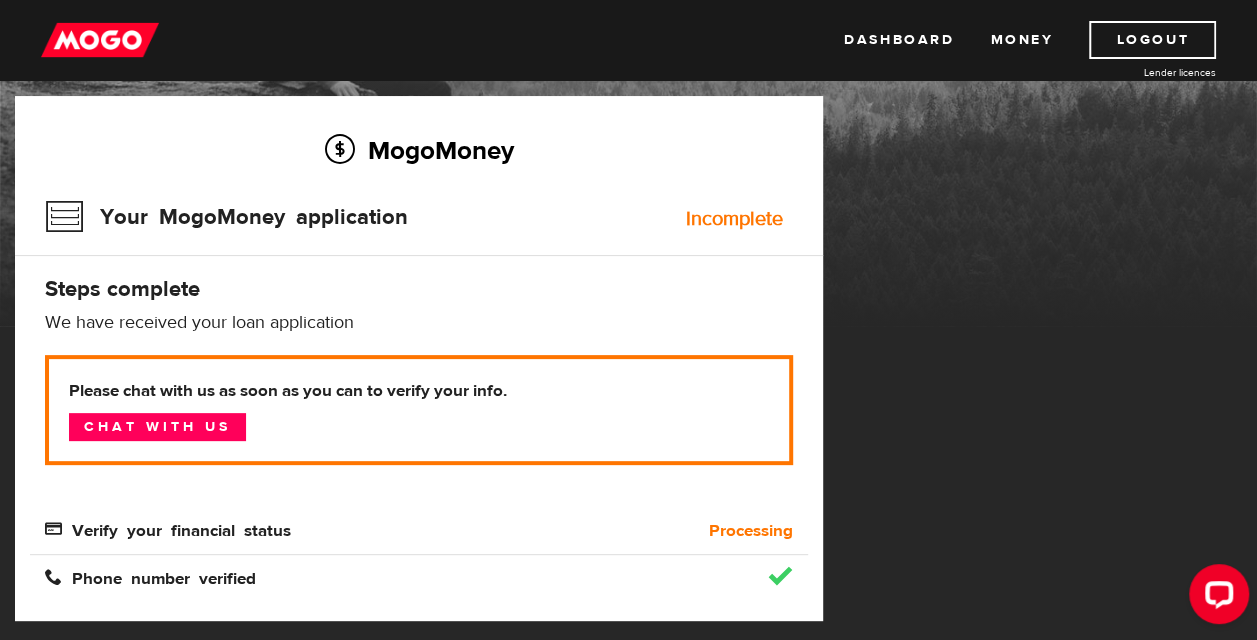 scroll, scrollTop: 120, scrollLeft: 0, axis: vertical 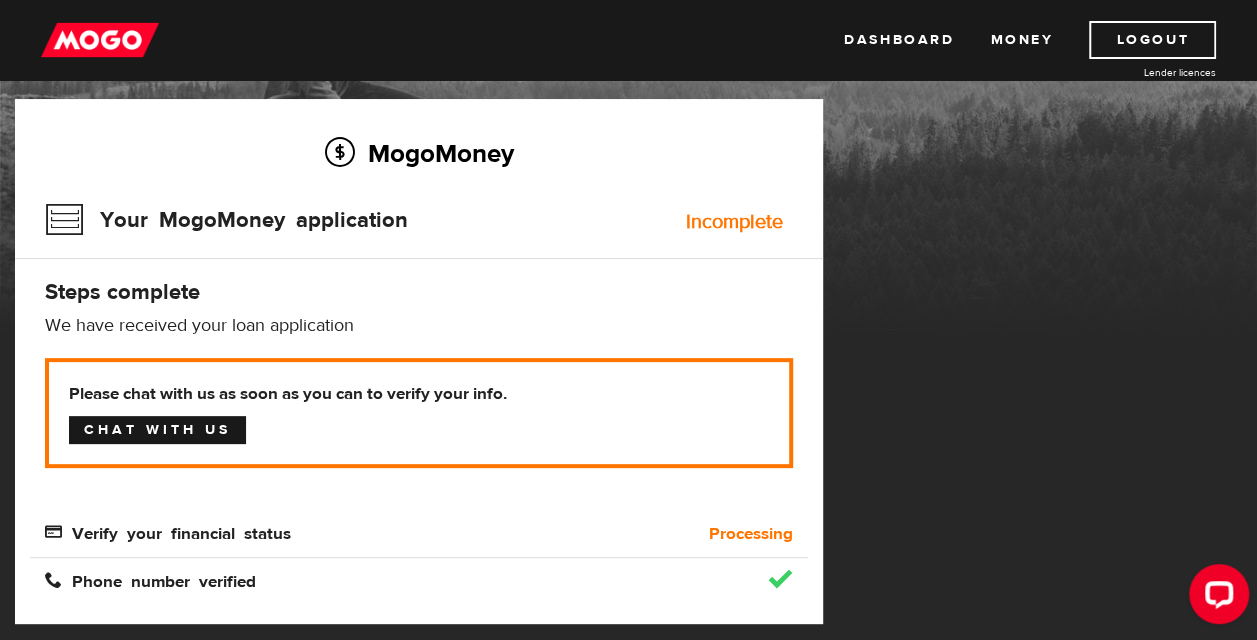 click on "Chat with us" at bounding box center [157, 430] 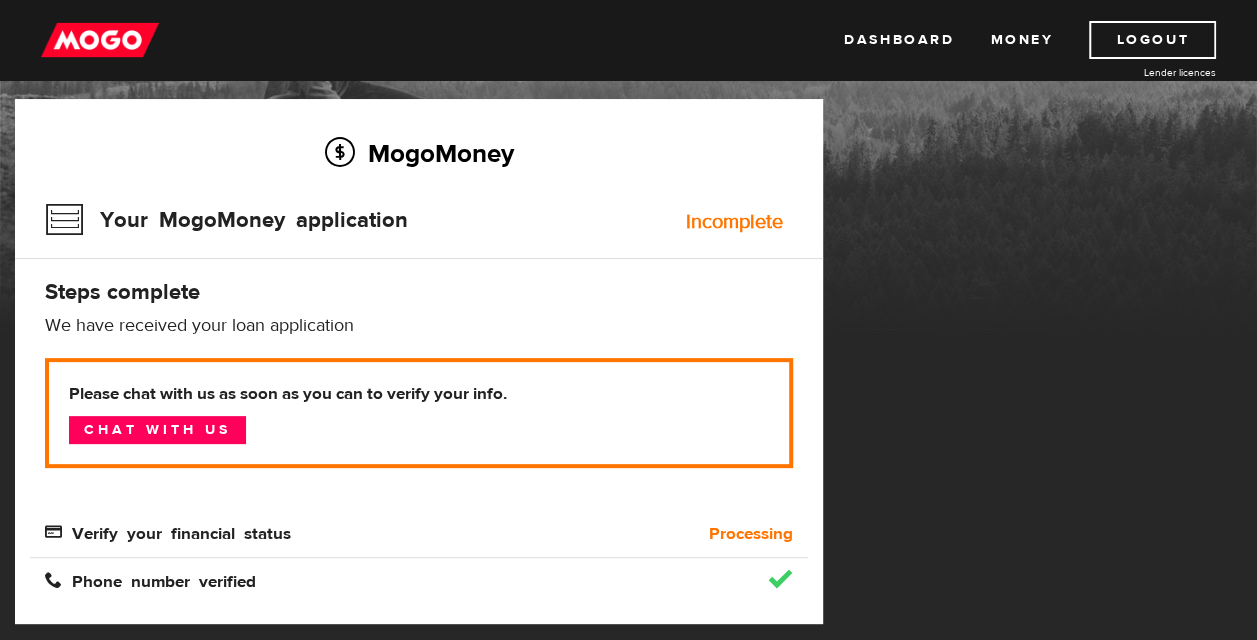 click on "Verify your financial status" at bounding box center (168, 531) 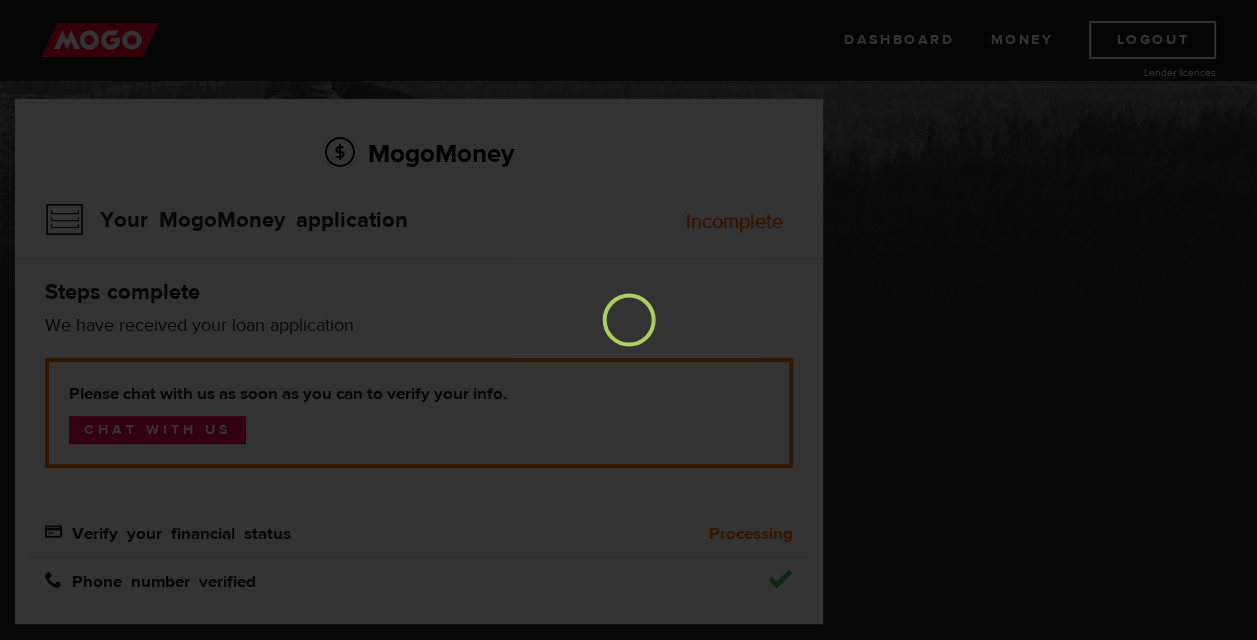 scroll, scrollTop: 0, scrollLeft: 0, axis: both 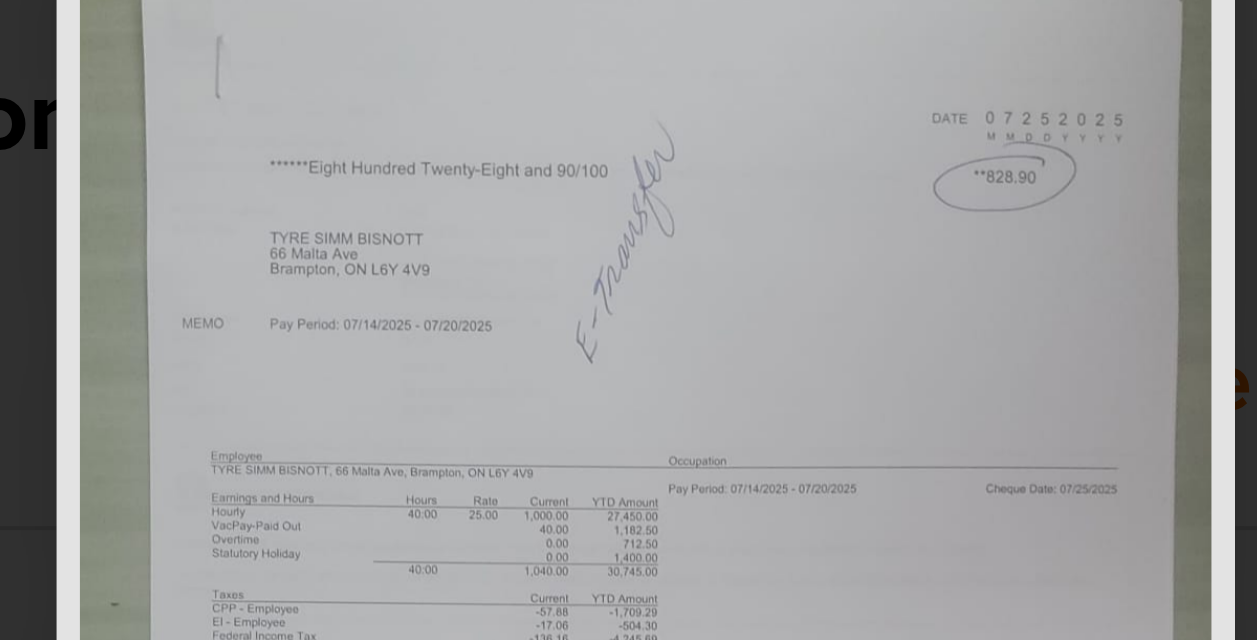 click at bounding box center (-1196, -104) 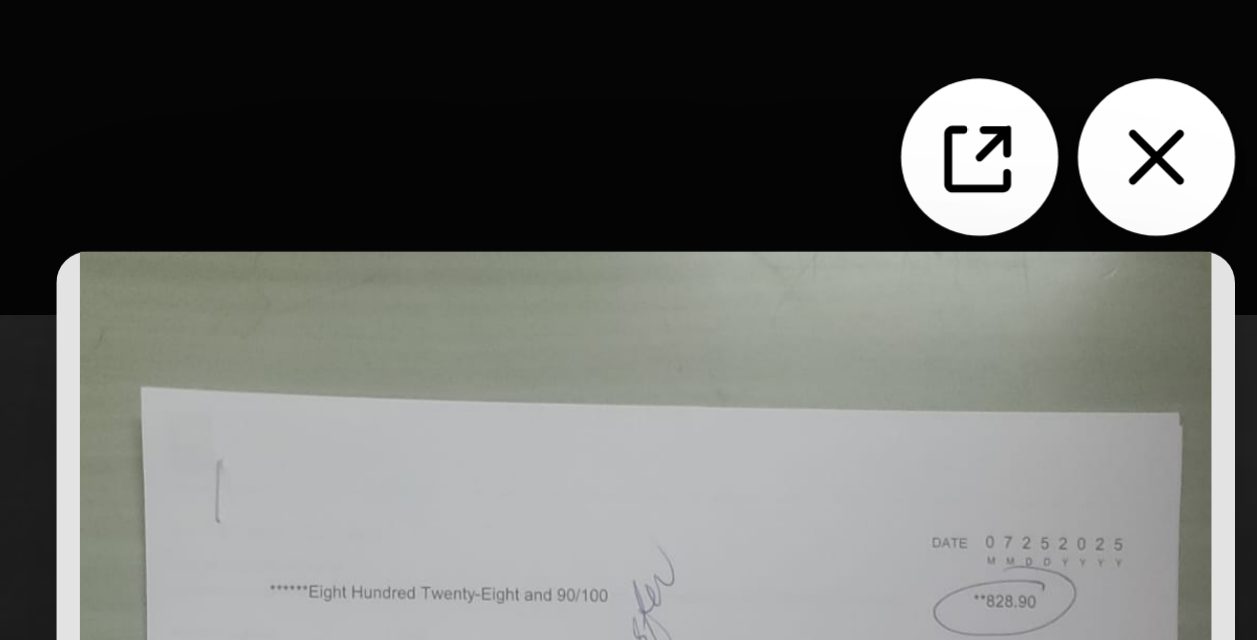 scroll, scrollTop: 0, scrollLeft: 0, axis: both 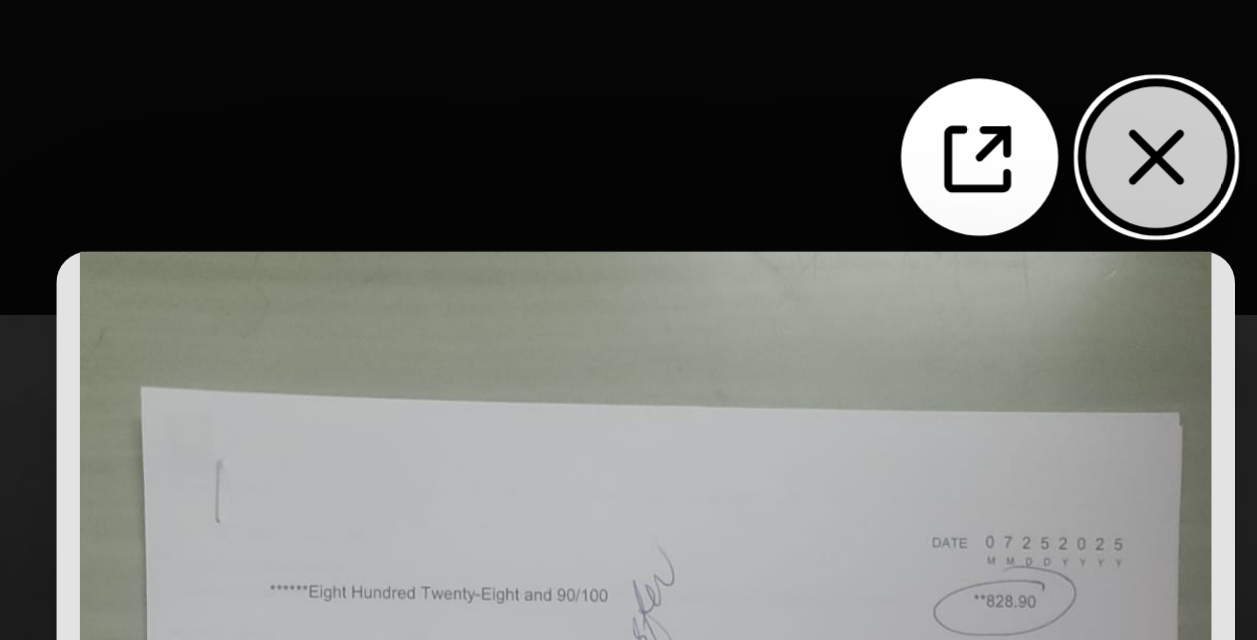 click 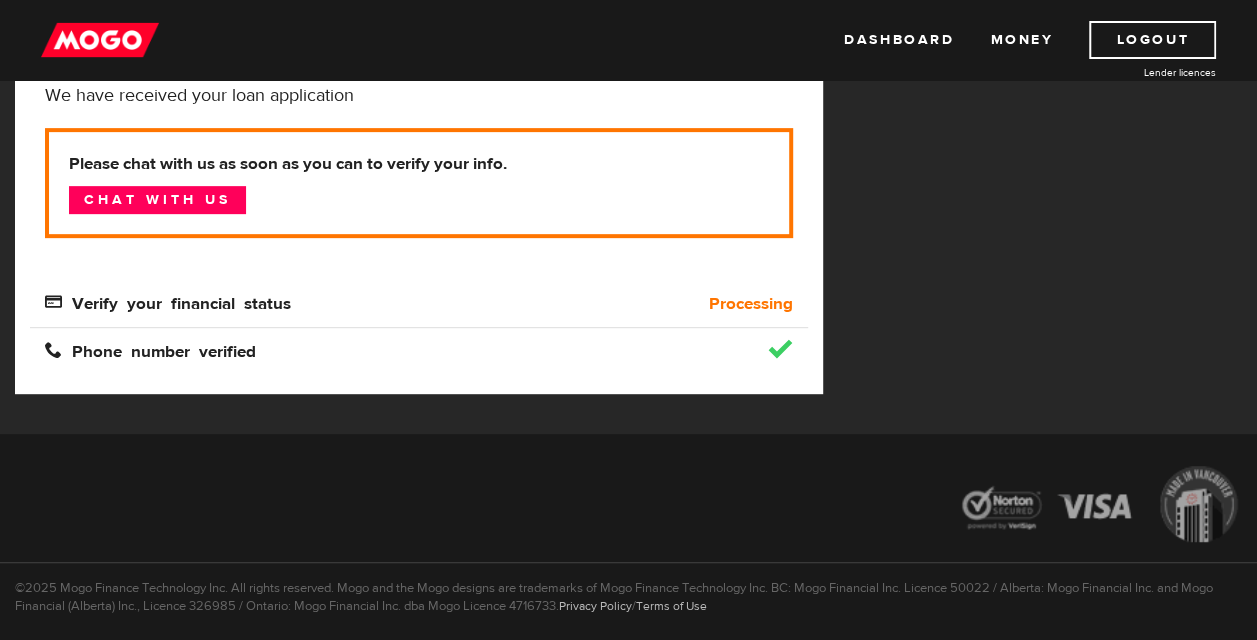 scroll, scrollTop: 0, scrollLeft: 0, axis: both 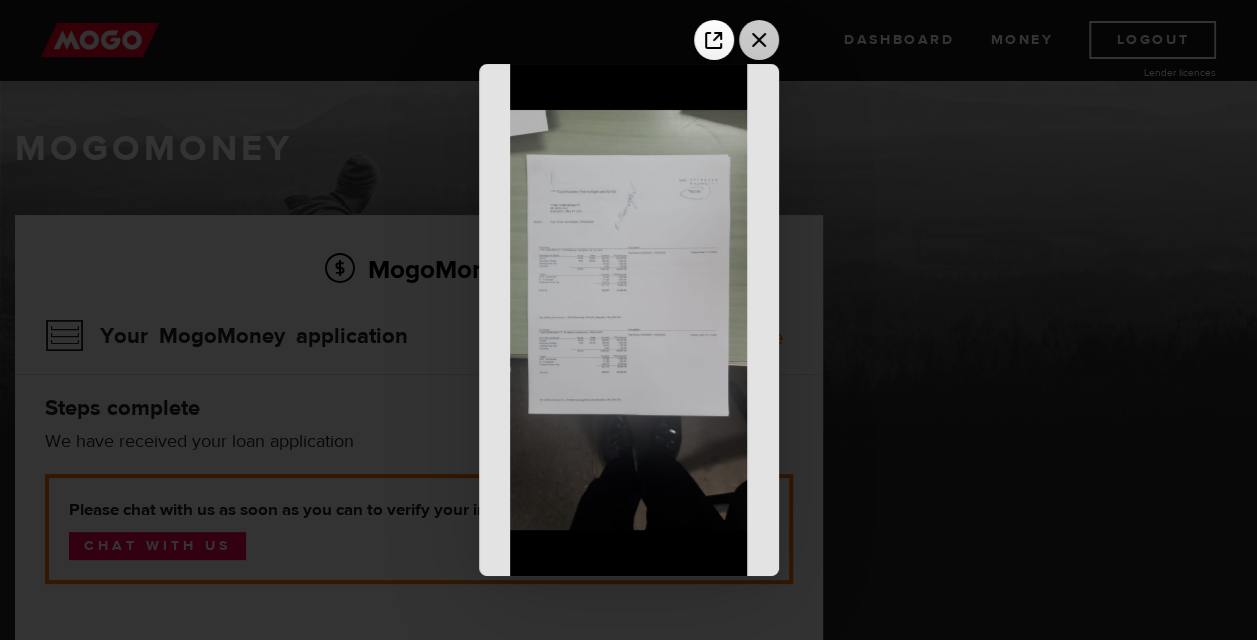 click 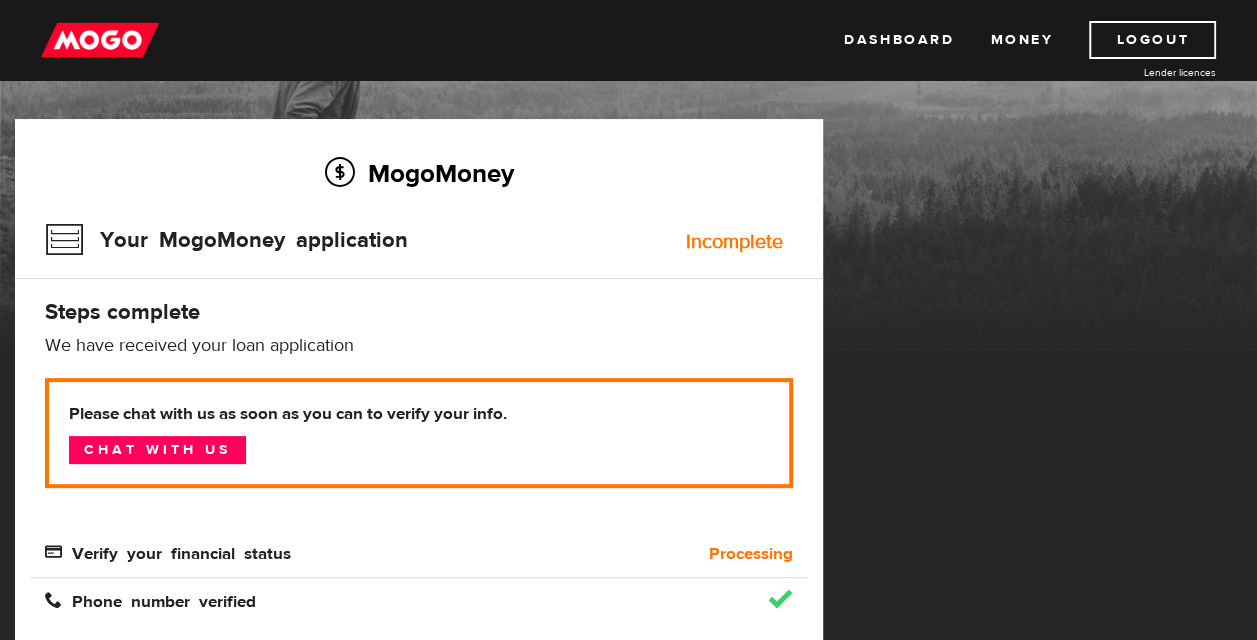 scroll, scrollTop: 0, scrollLeft: 0, axis: both 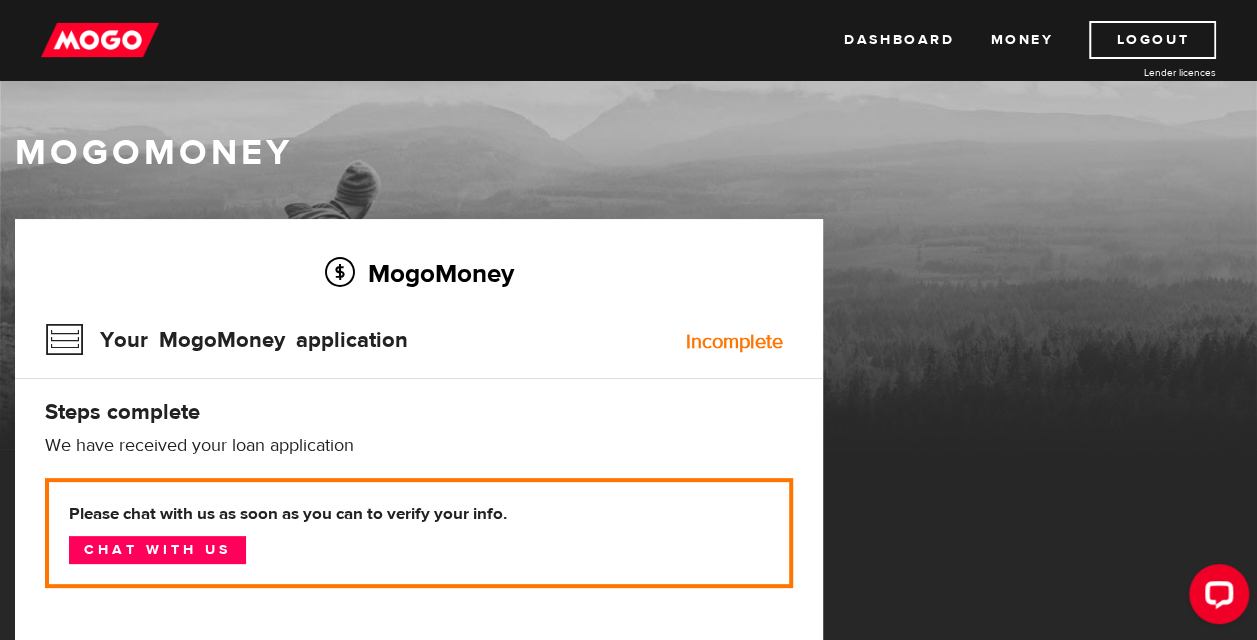 click on "MogoMoney" at bounding box center [628, 234] 